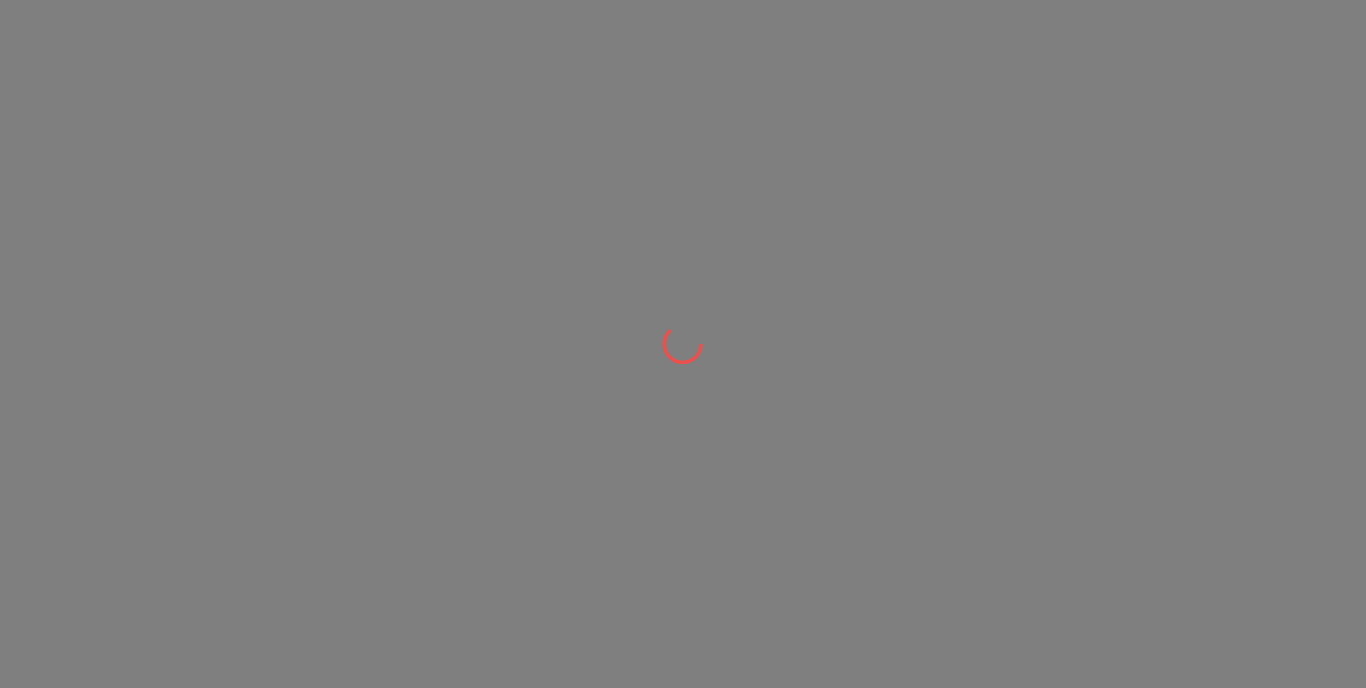 scroll, scrollTop: 0, scrollLeft: 0, axis: both 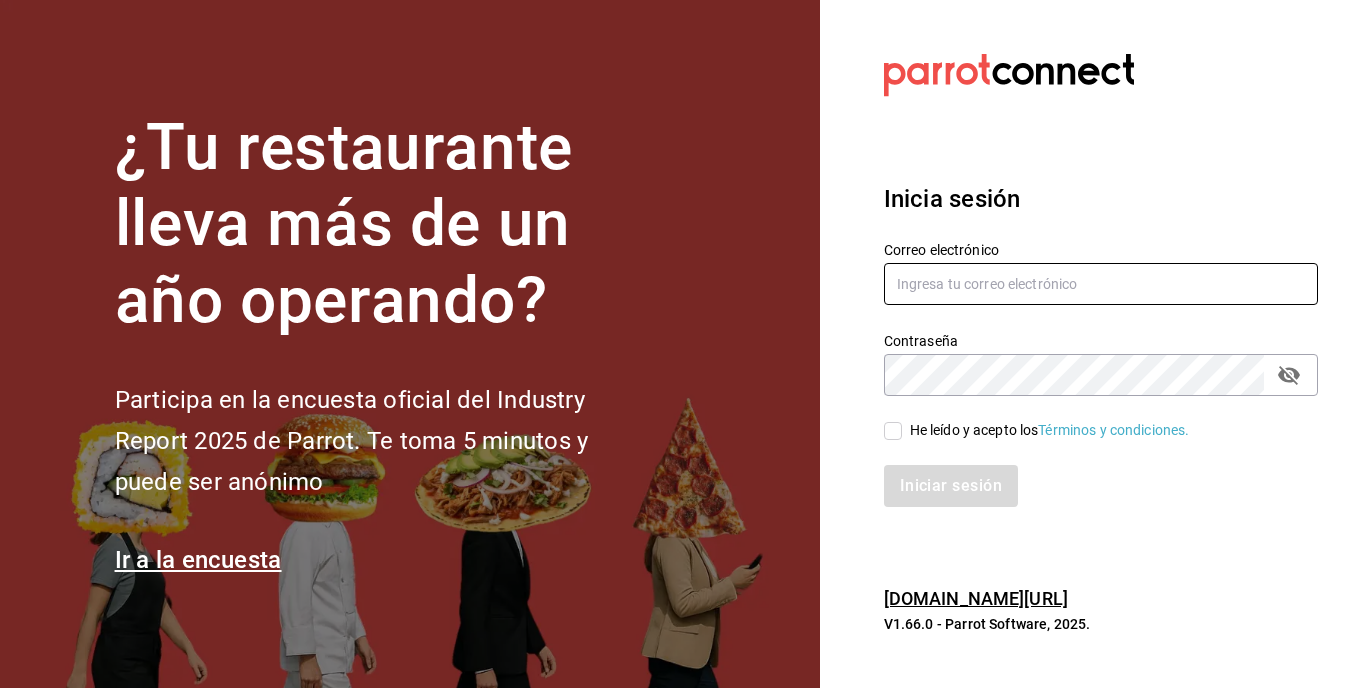 type on "[EMAIL_ADDRESS][DOMAIN_NAME]" 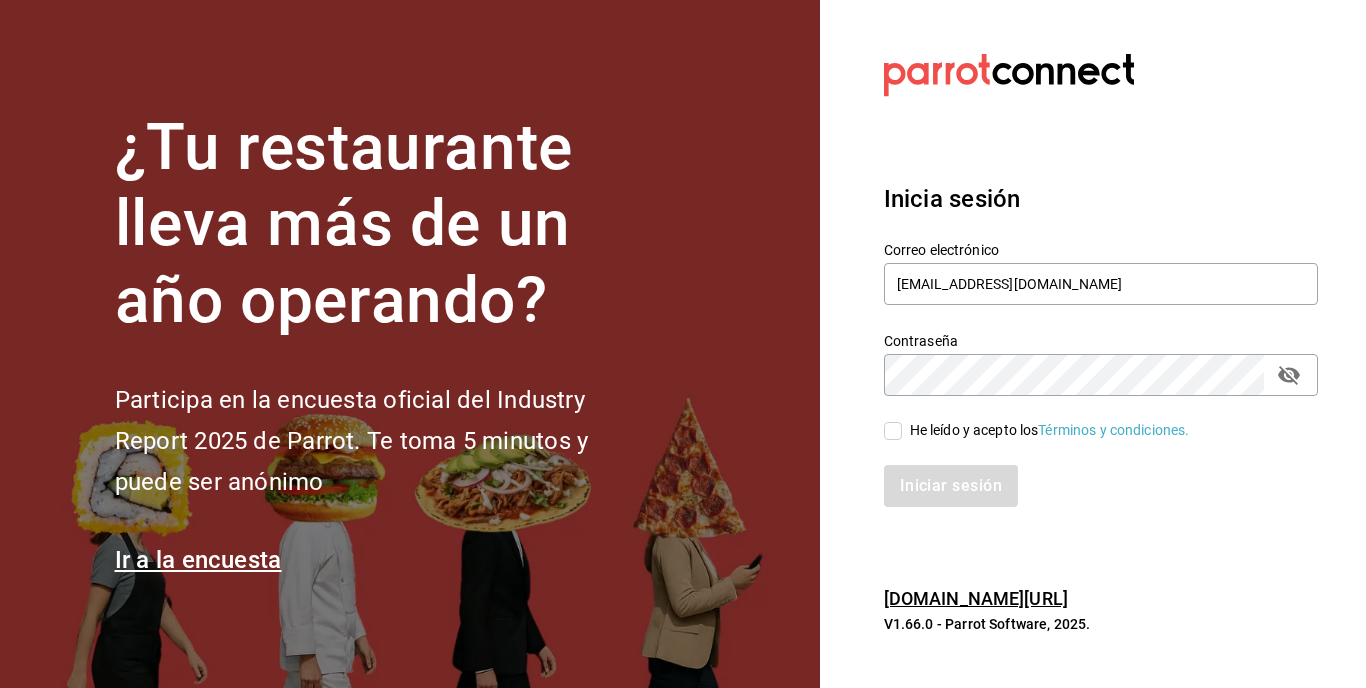 click on "He leído y acepto los  Términos y condiciones." at bounding box center [893, 431] 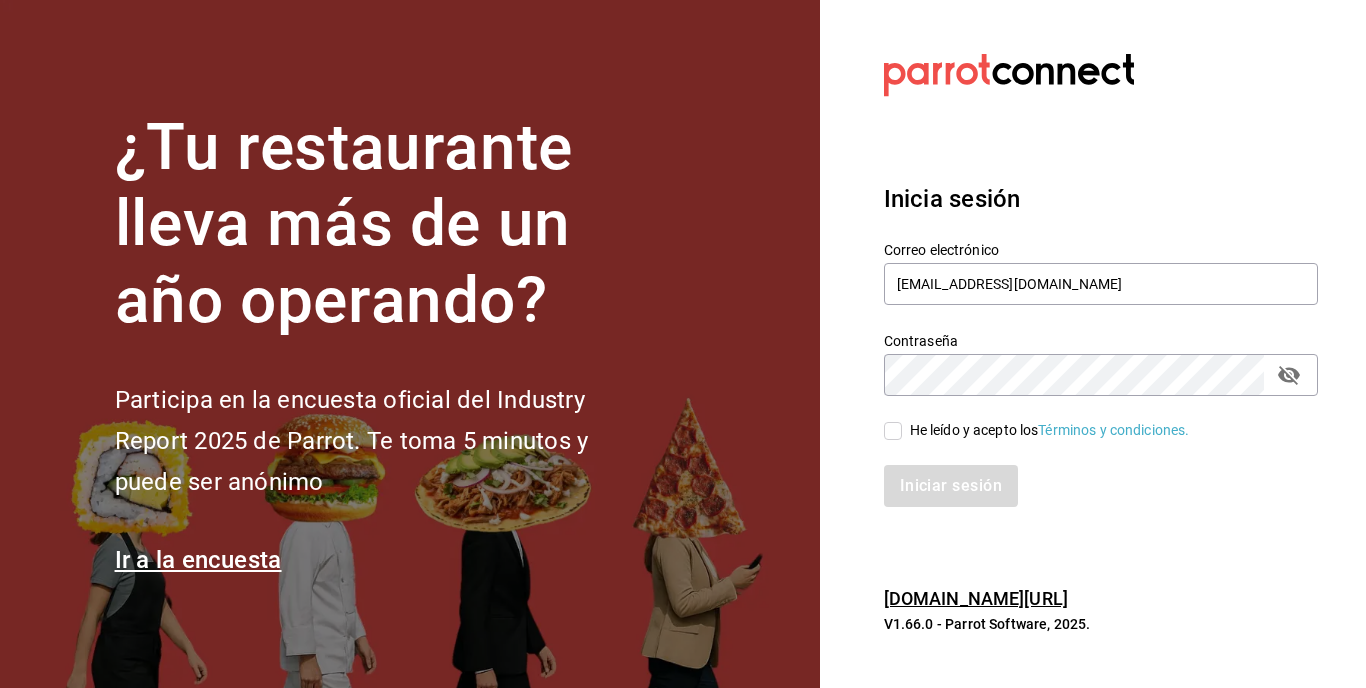 checkbox on "true" 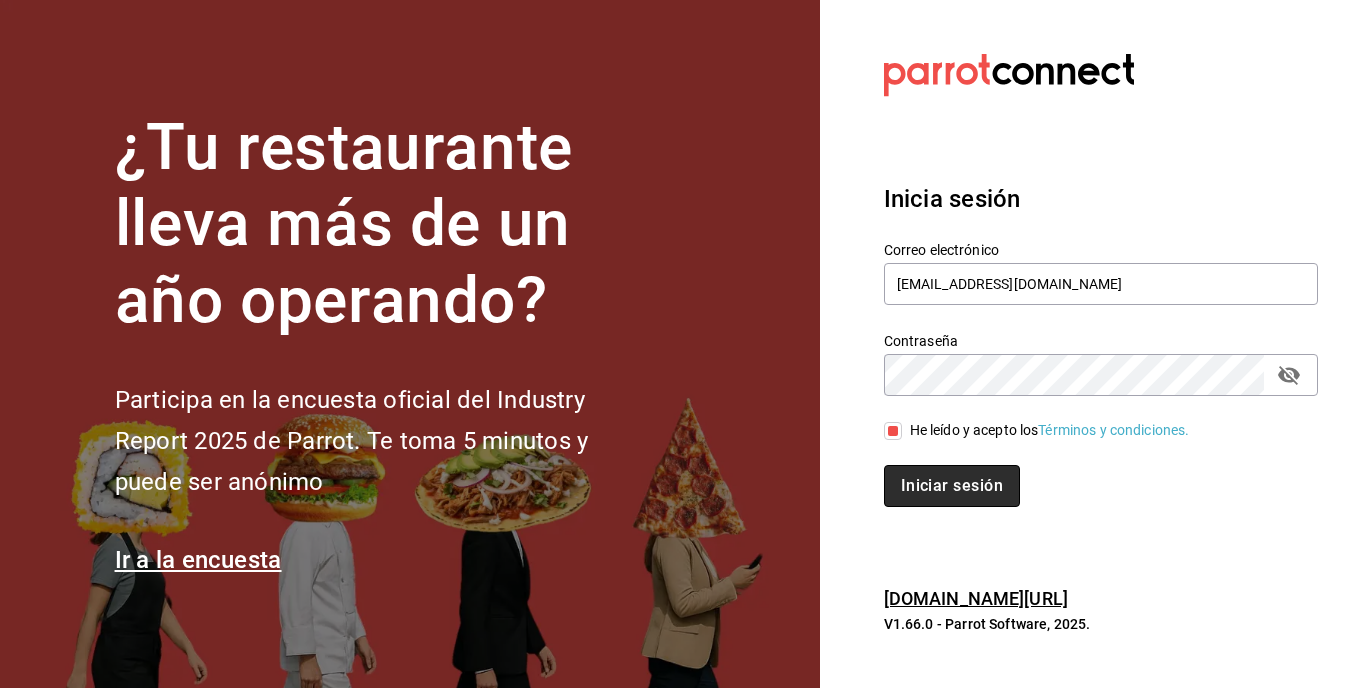 click on "Iniciar sesión" at bounding box center (952, 486) 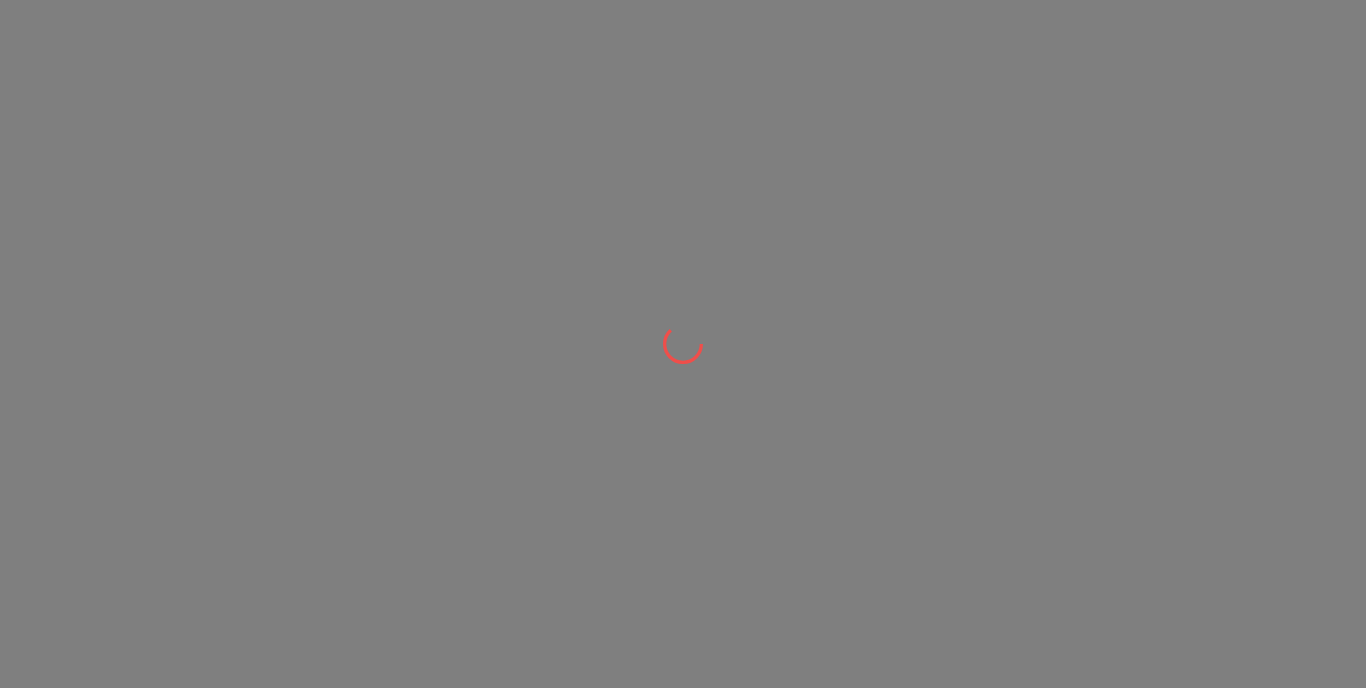 scroll, scrollTop: 0, scrollLeft: 0, axis: both 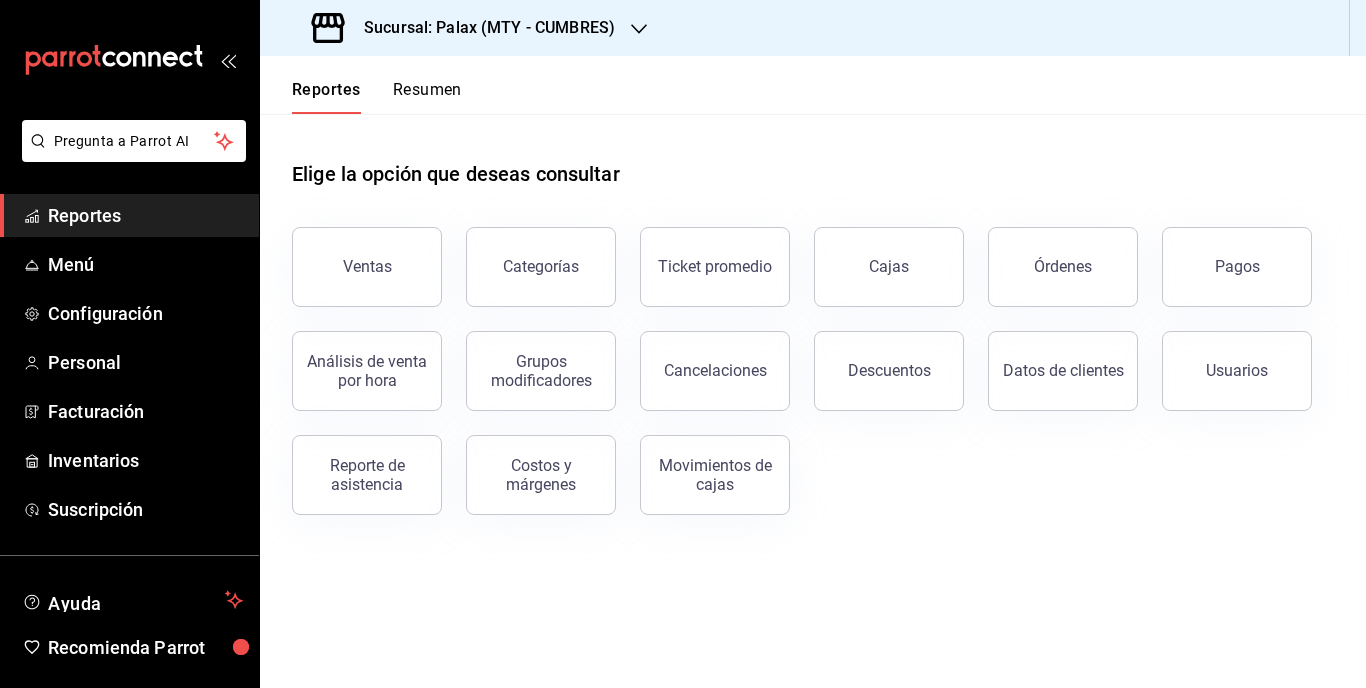 click 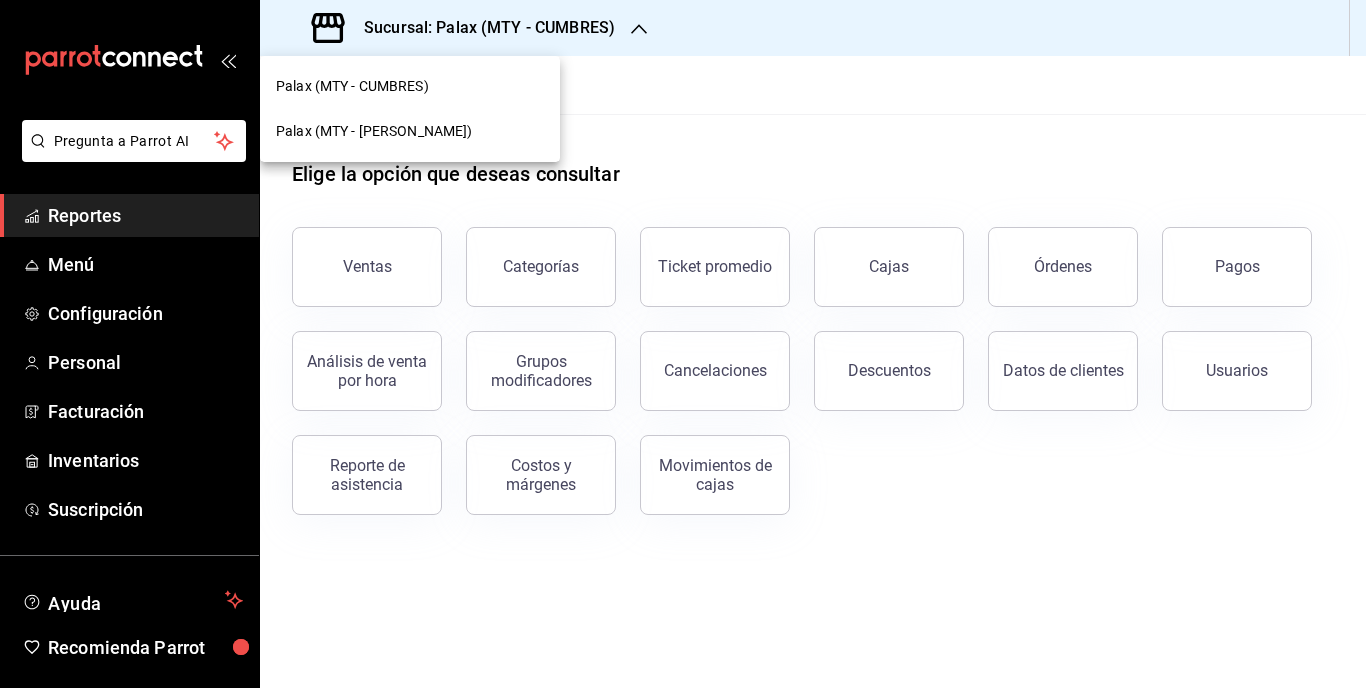 click on "Palax (MTY - GARZA SADA)" at bounding box center [374, 131] 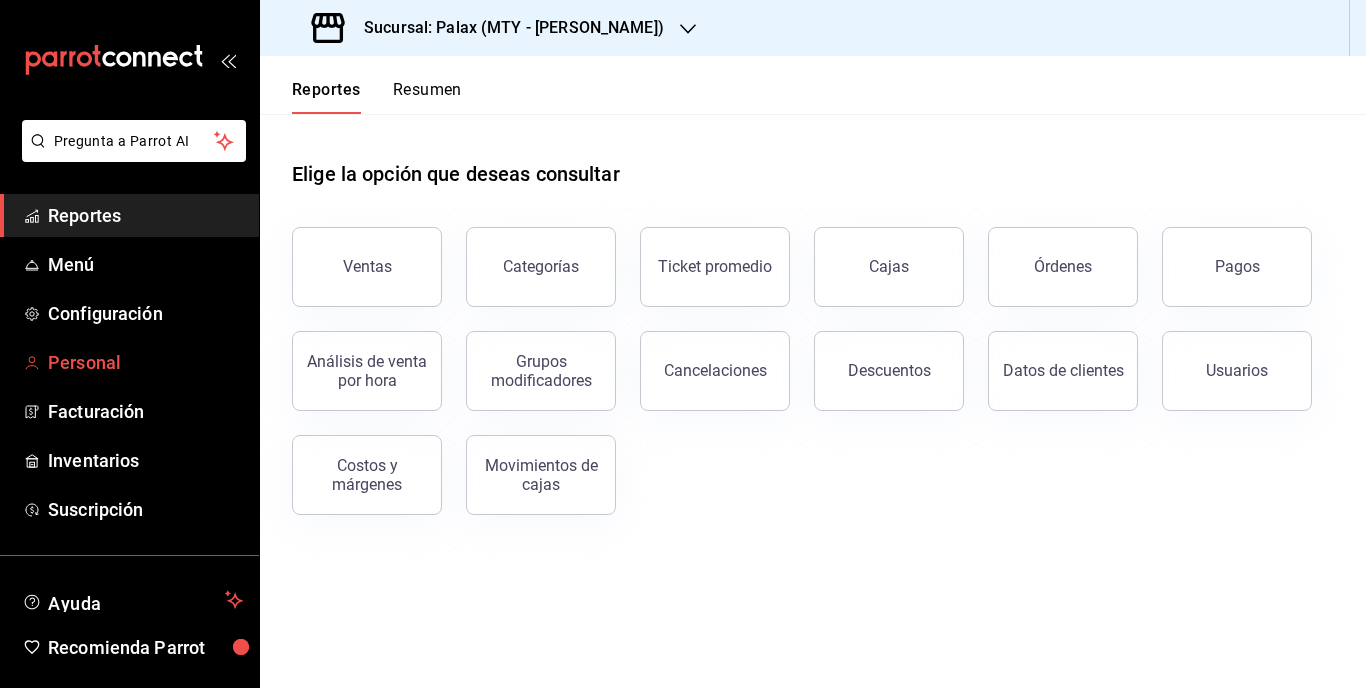 click on "Personal" at bounding box center [145, 362] 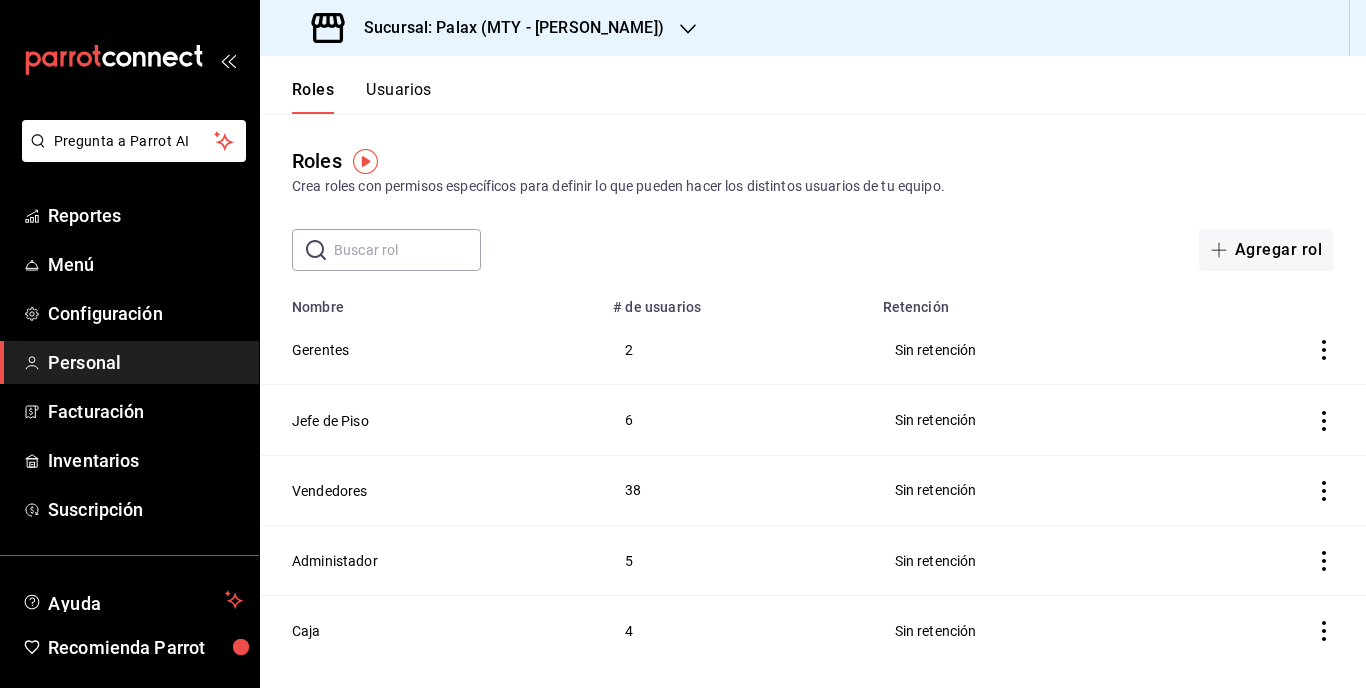 click on "Usuarios" at bounding box center [399, 97] 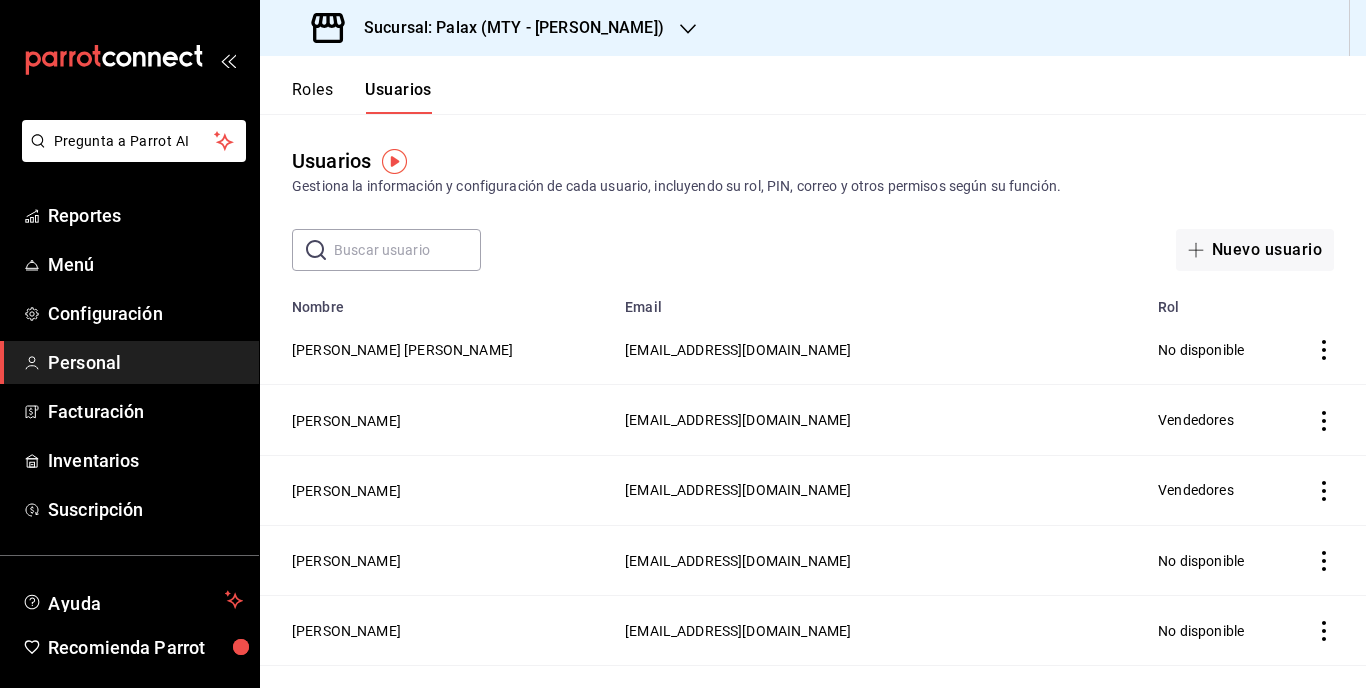 click at bounding box center (407, 250) 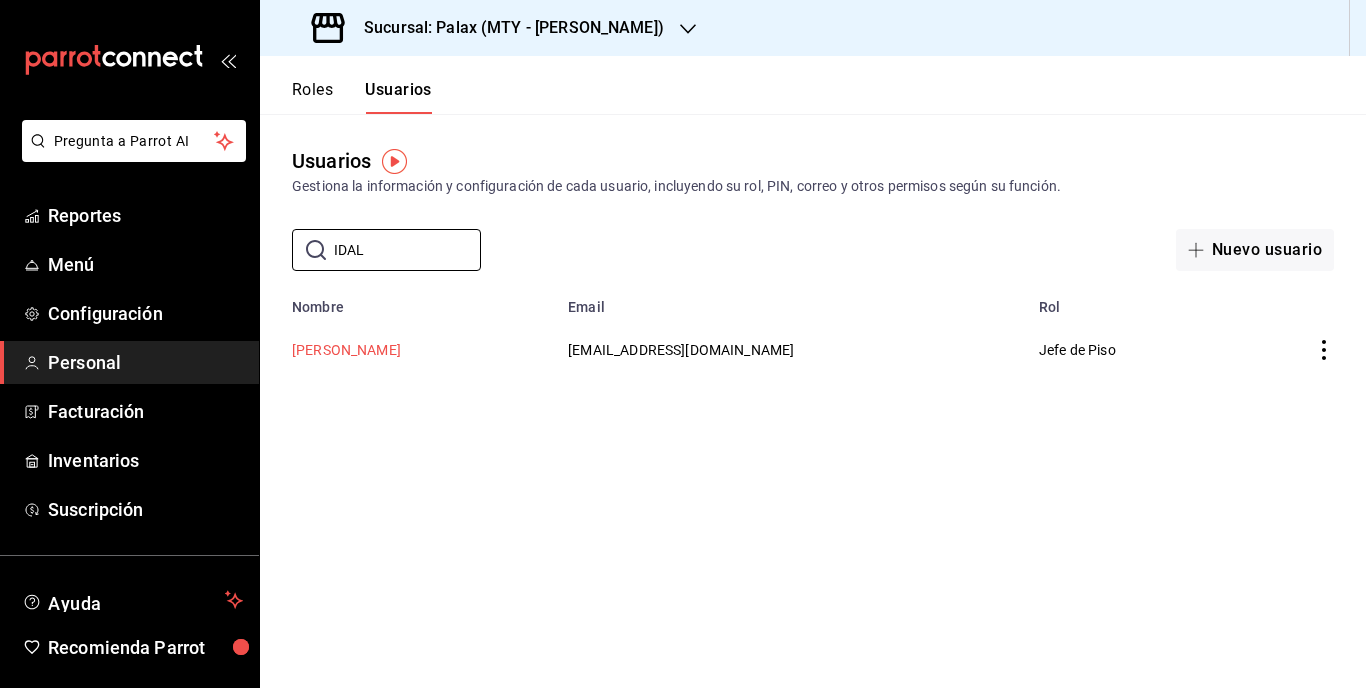 type on "IDAL" 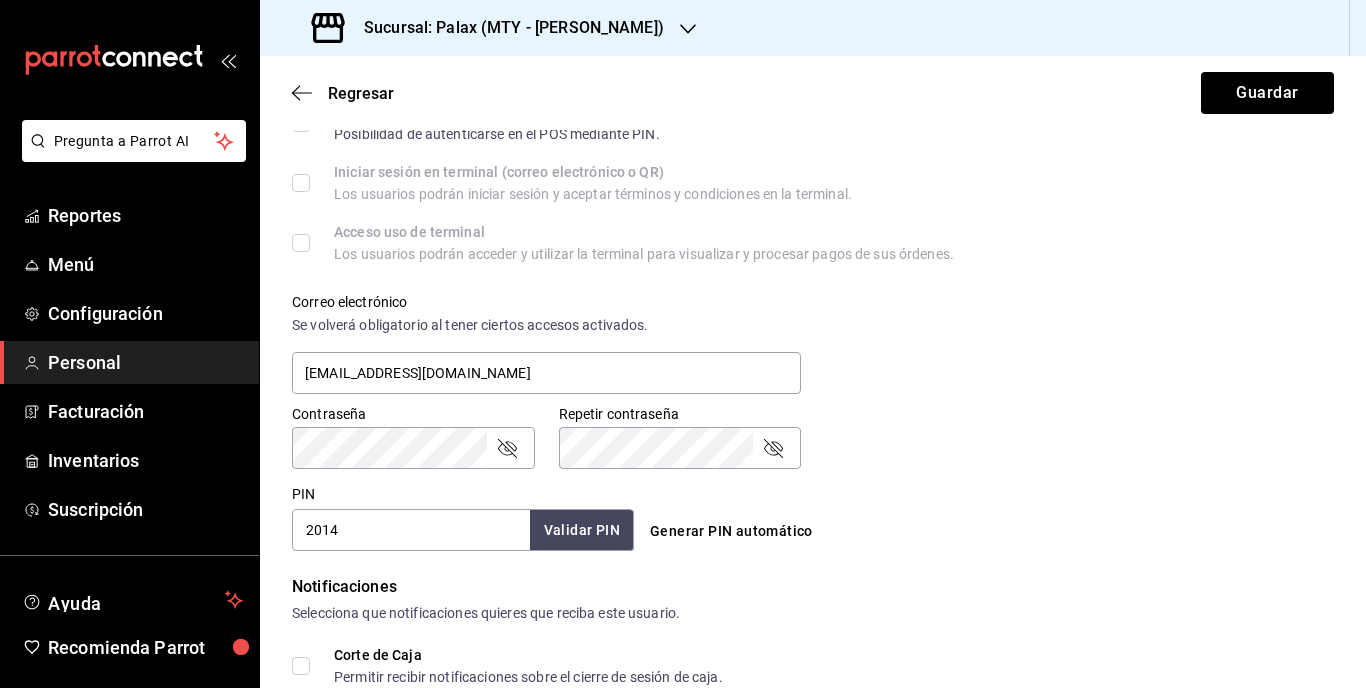 scroll, scrollTop: 600, scrollLeft: 0, axis: vertical 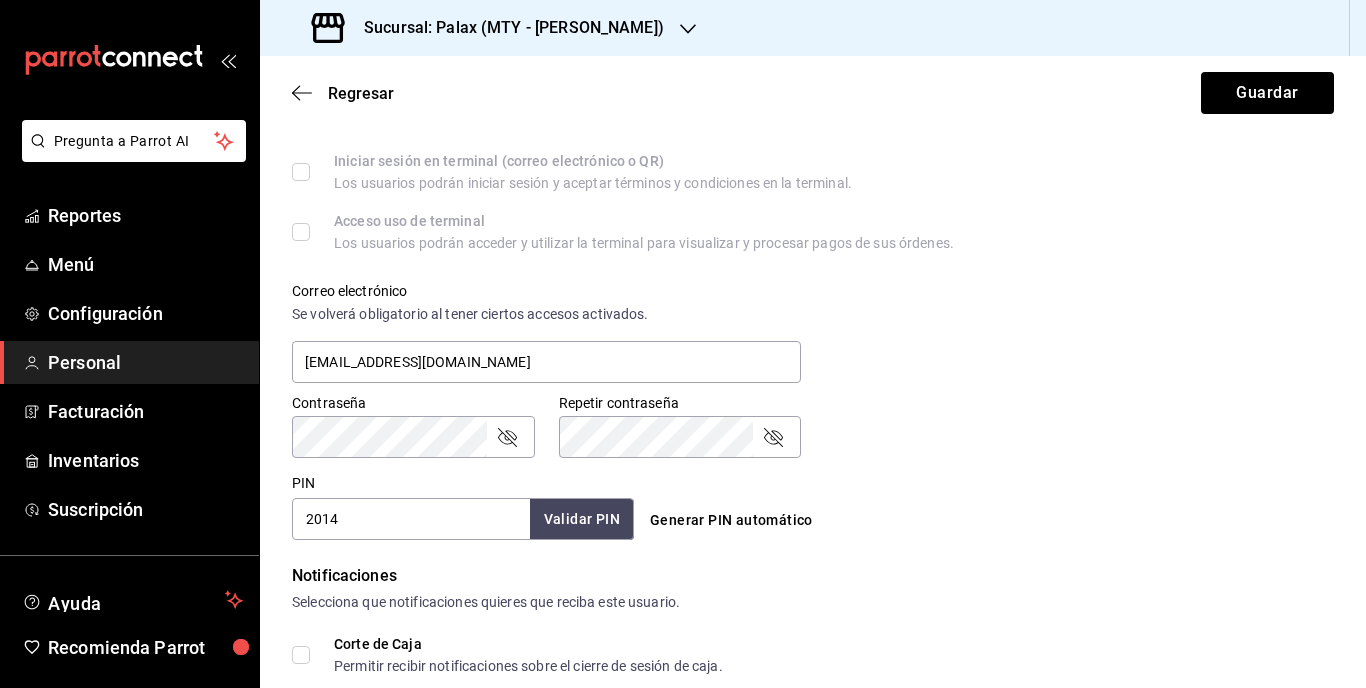 click on "2014" at bounding box center [411, 519] 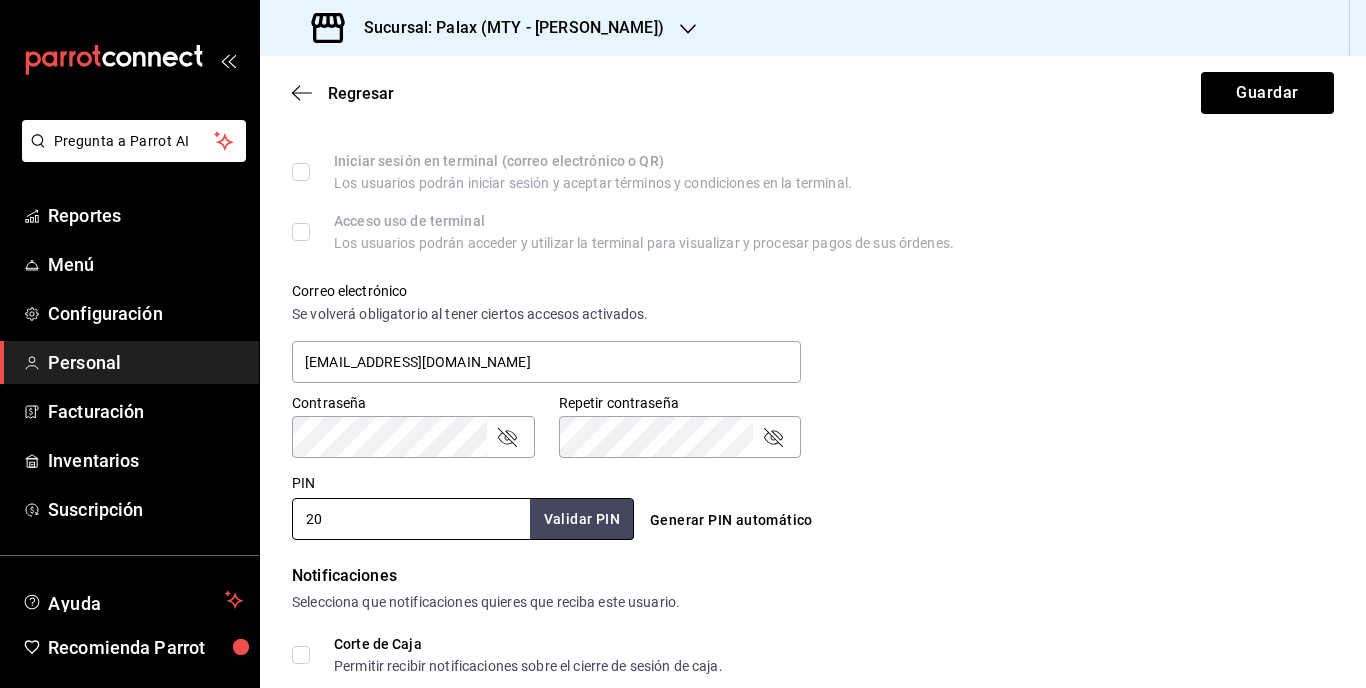 type on "2" 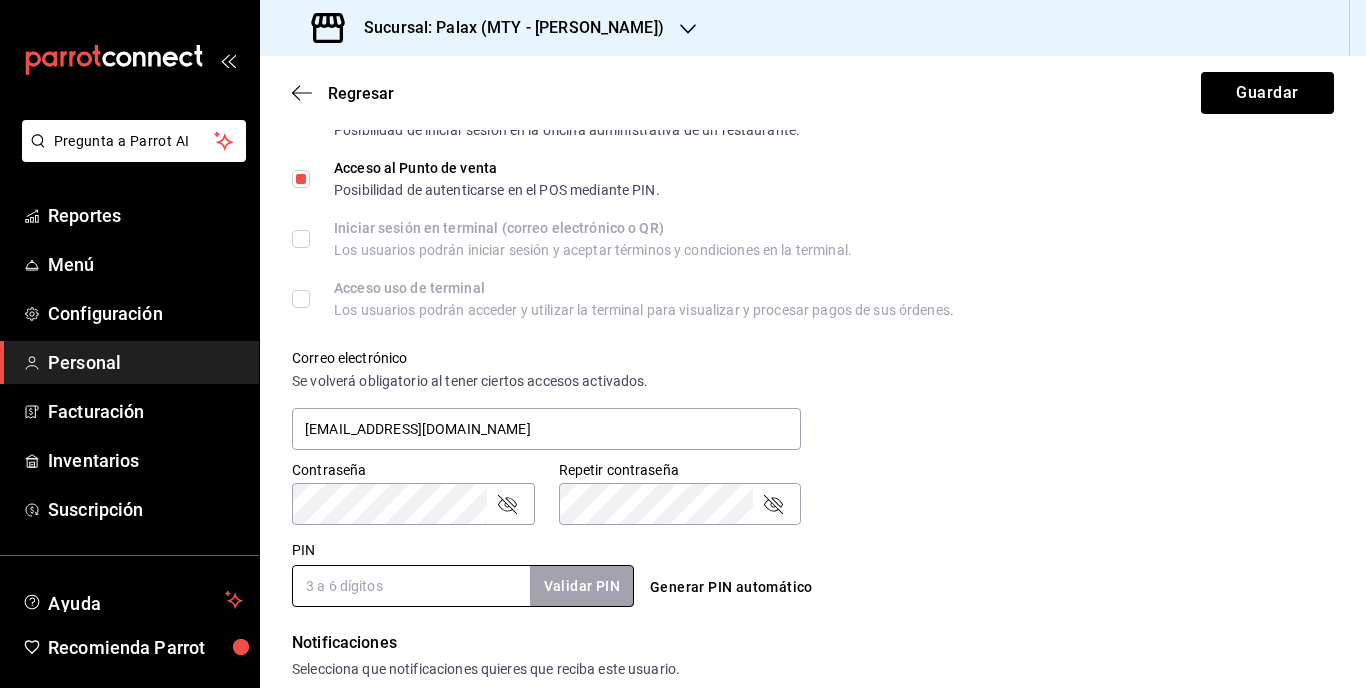 scroll, scrollTop: 600, scrollLeft: 0, axis: vertical 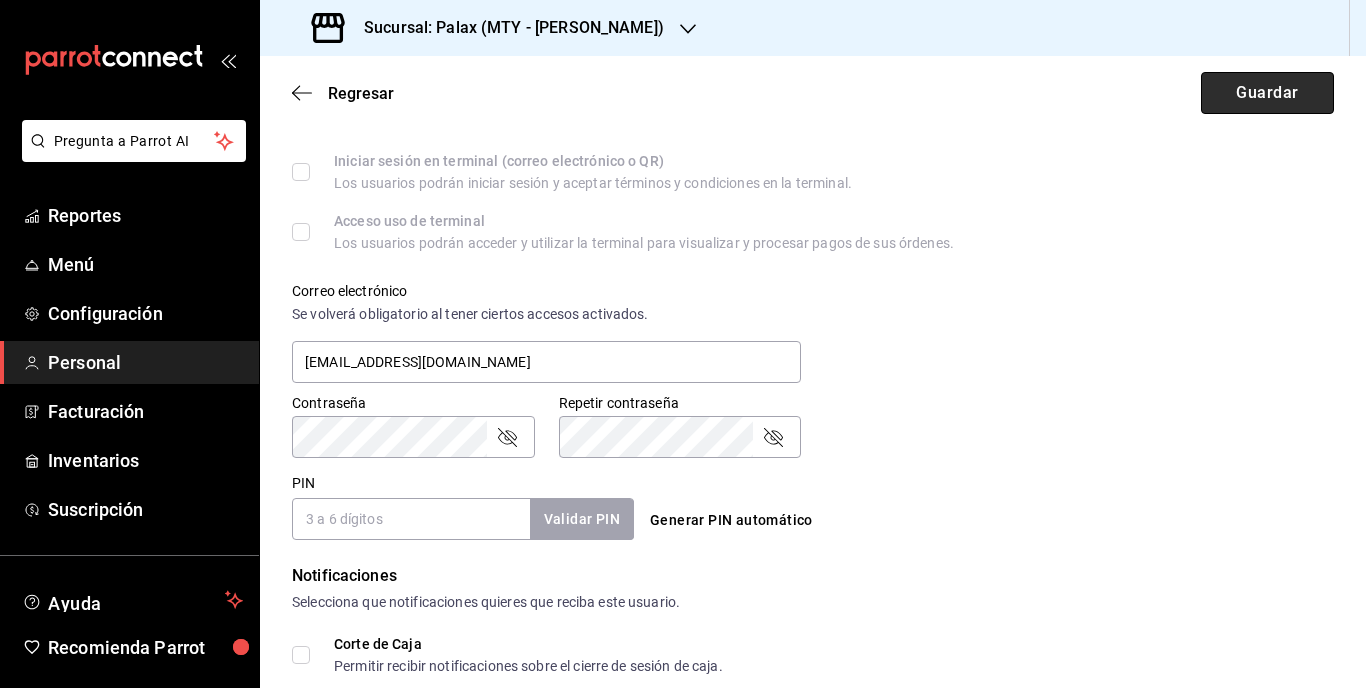 click on "Guardar" at bounding box center (1267, 93) 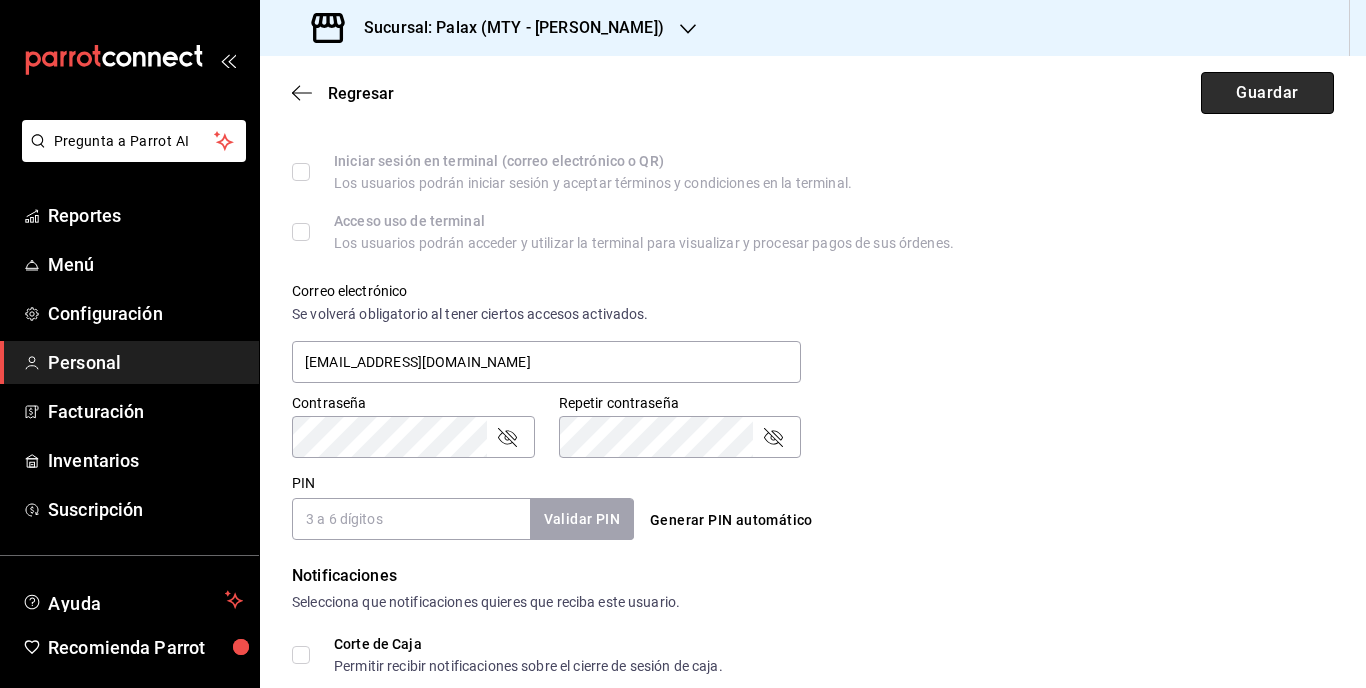 click on "Guardar" at bounding box center (1267, 93) 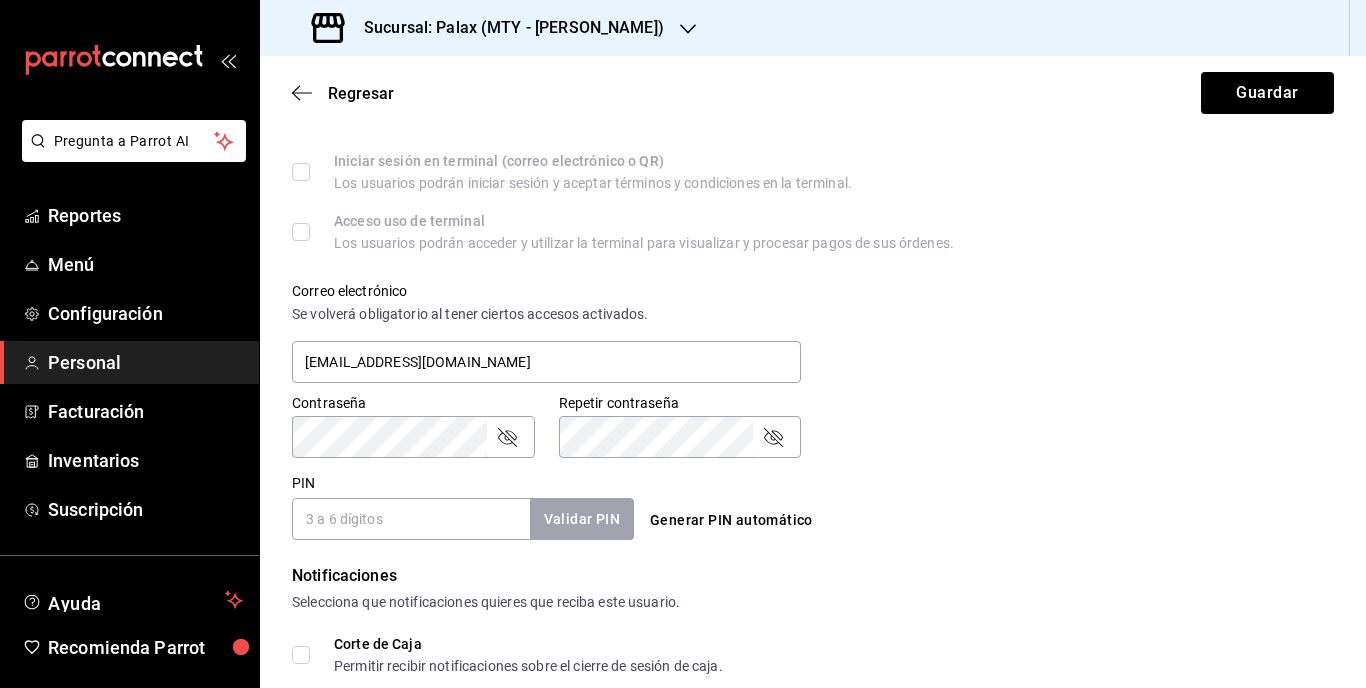 click on "PIN" at bounding box center (411, 519) 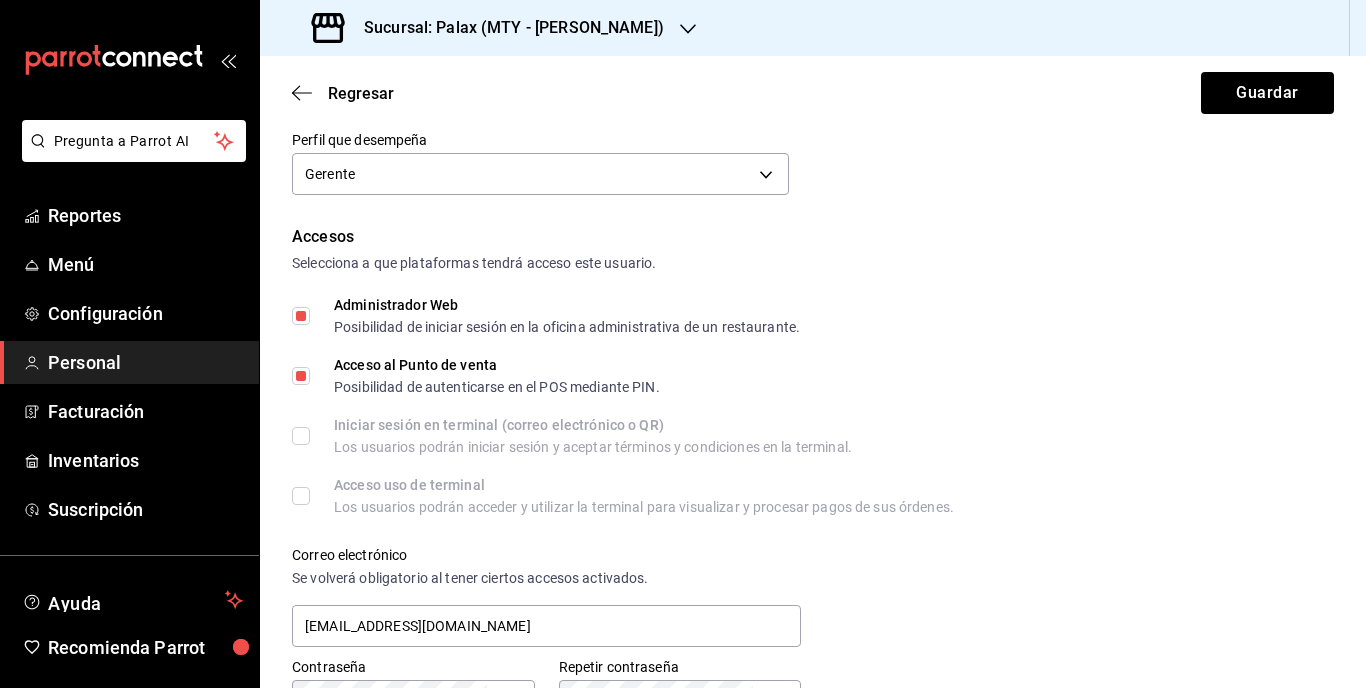 scroll, scrollTop: 416, scrollLeft: 0, axis: vertical 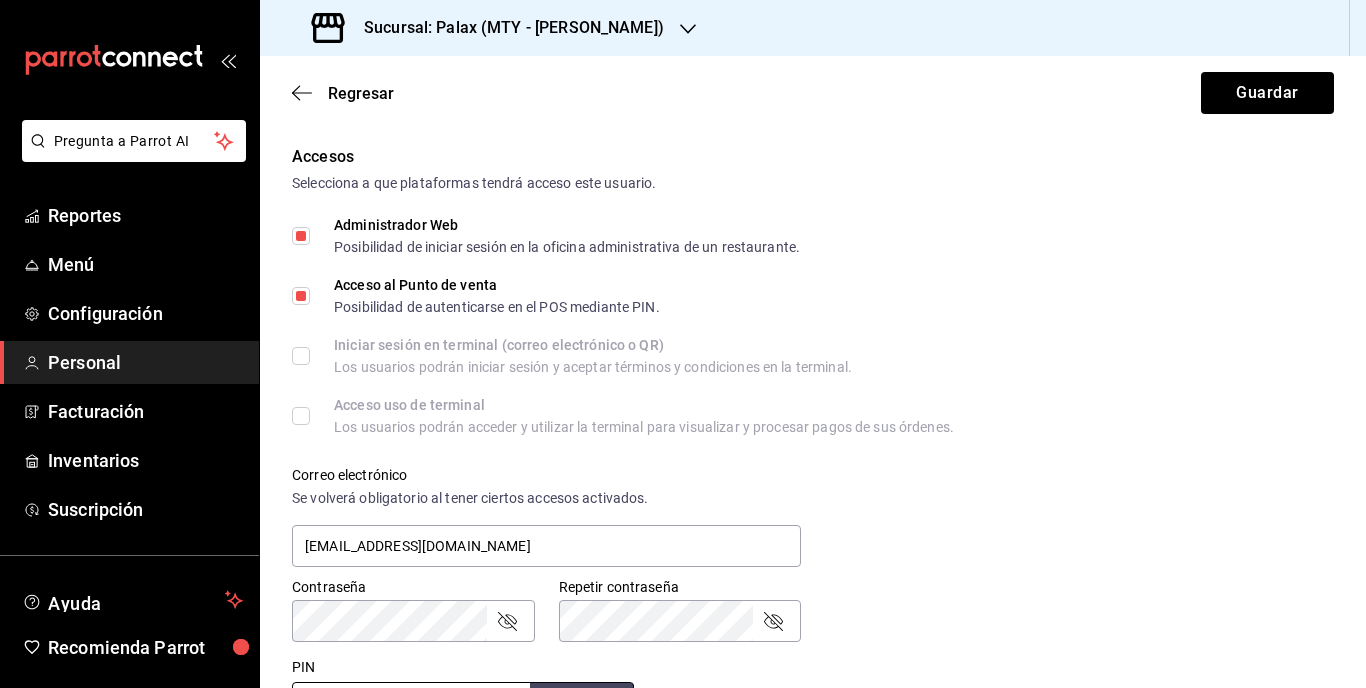 type on "49268" 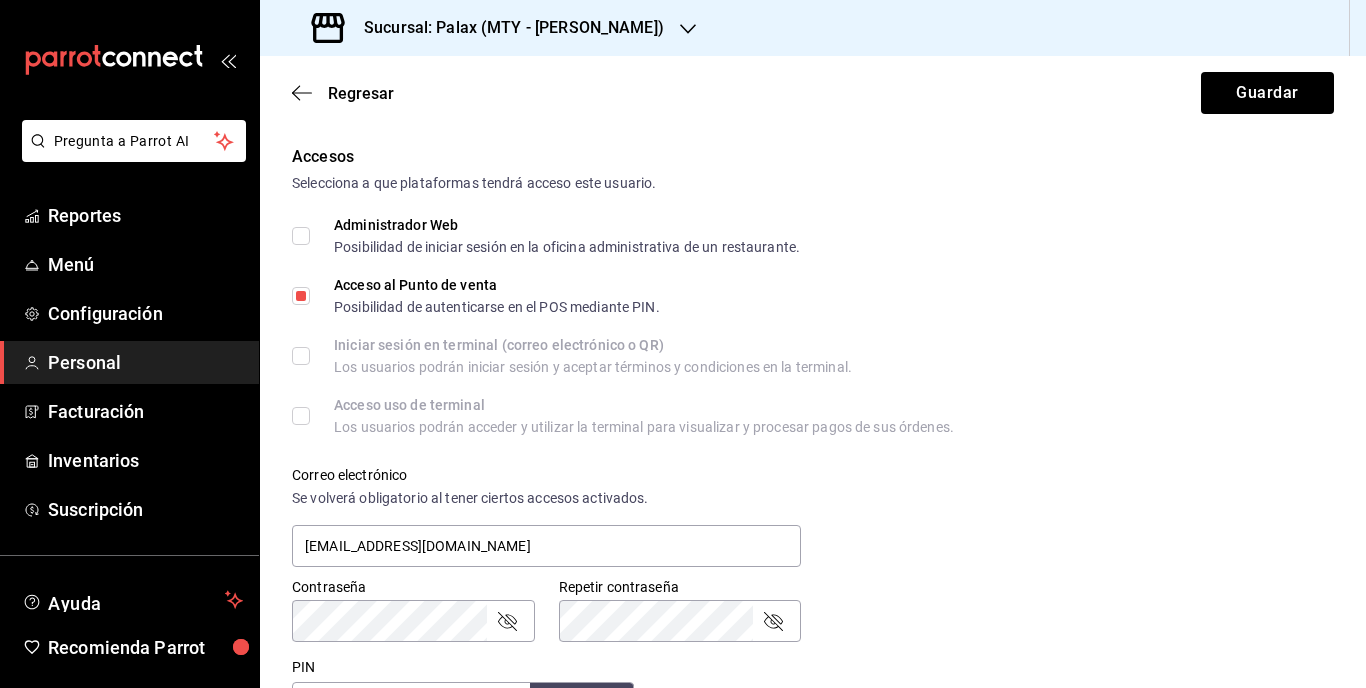click on "Acceso al Punto de venta Posibilidad de autenticarse en el POS mediante PIN." at bounding box center [301, 296] 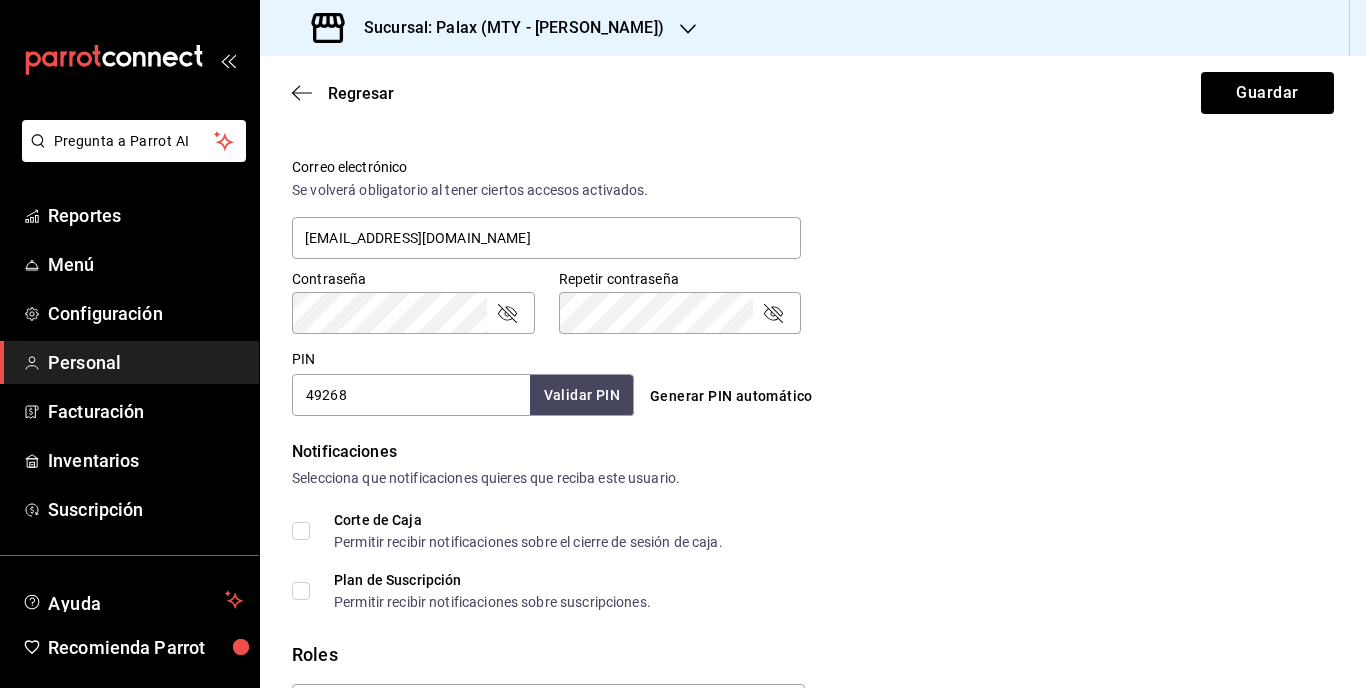 scroll, scrollTop: 916, scrollLeft: 0, axis: vertical 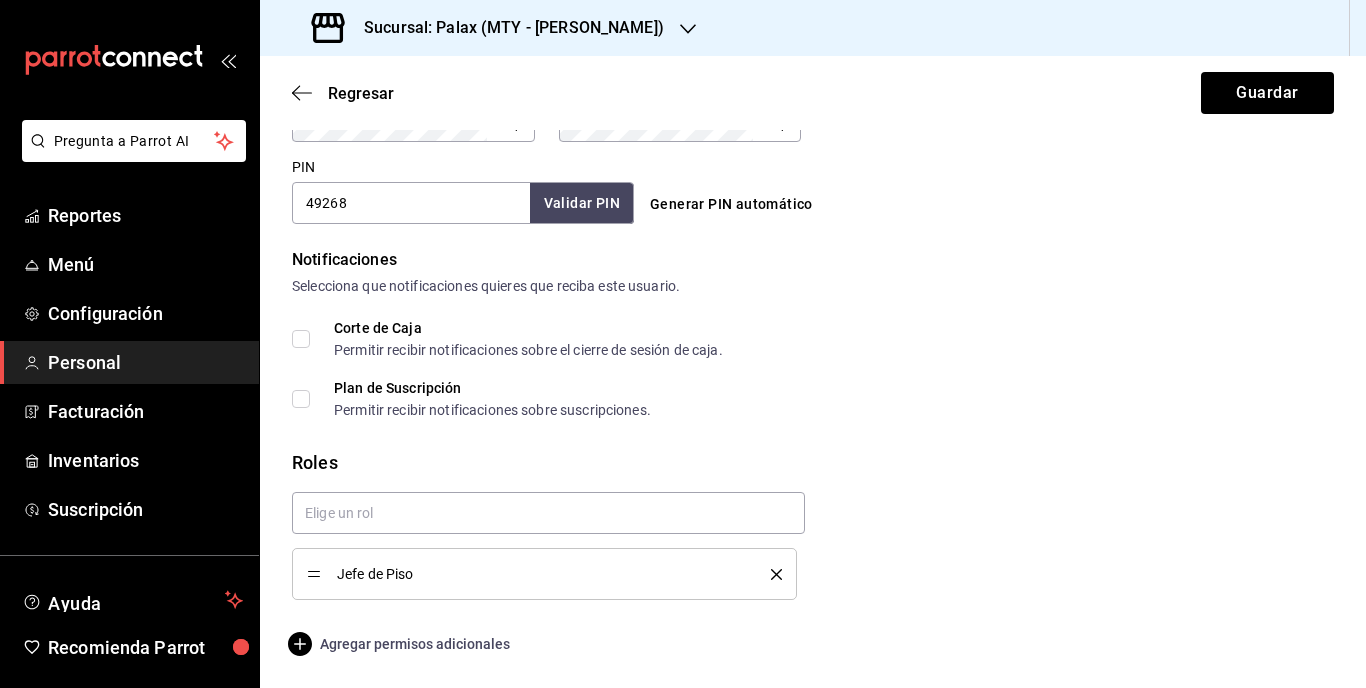 click 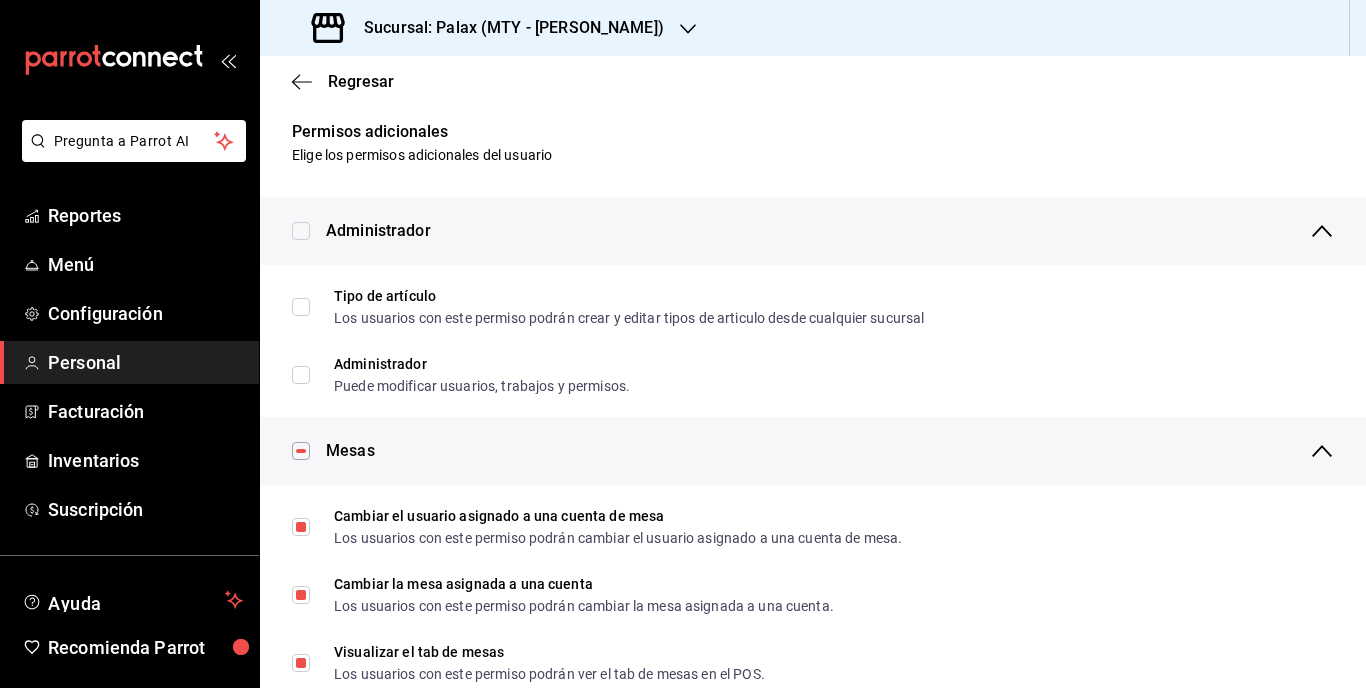 scroll, scrollTop: 0, scrollLeft: 0, axis: both 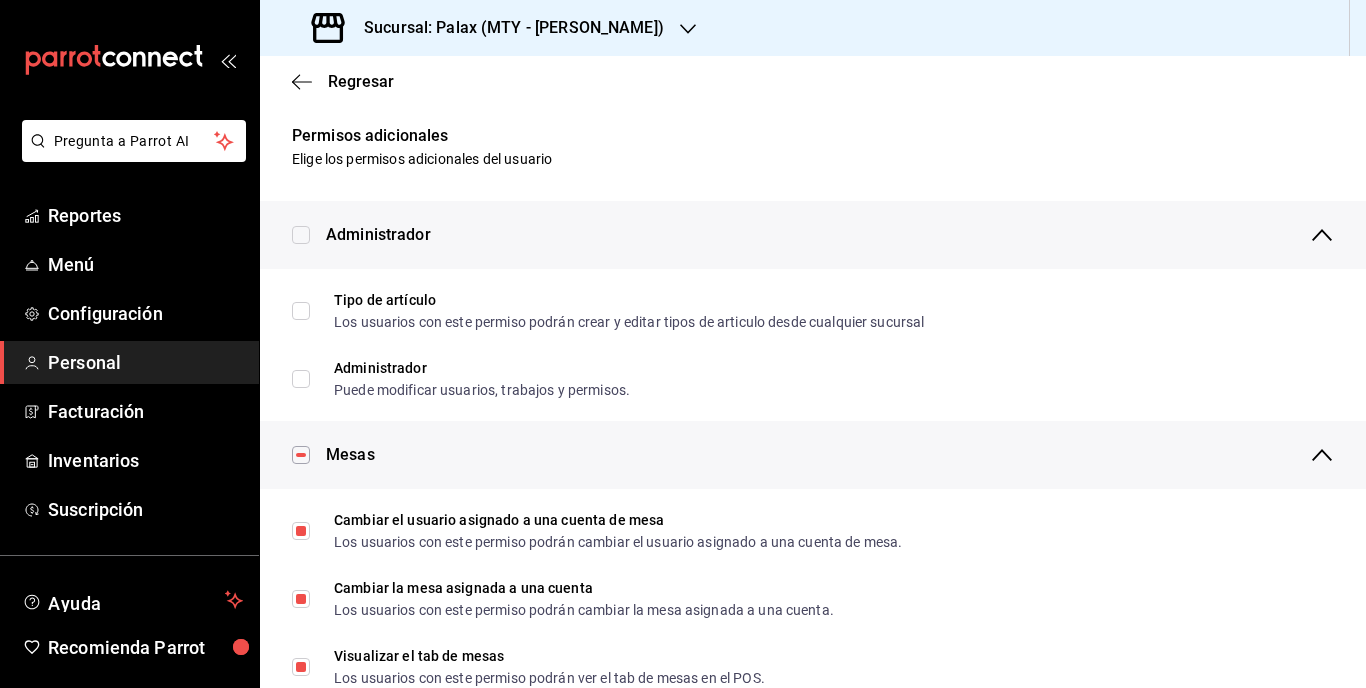 click at bounding box center (301, 455) 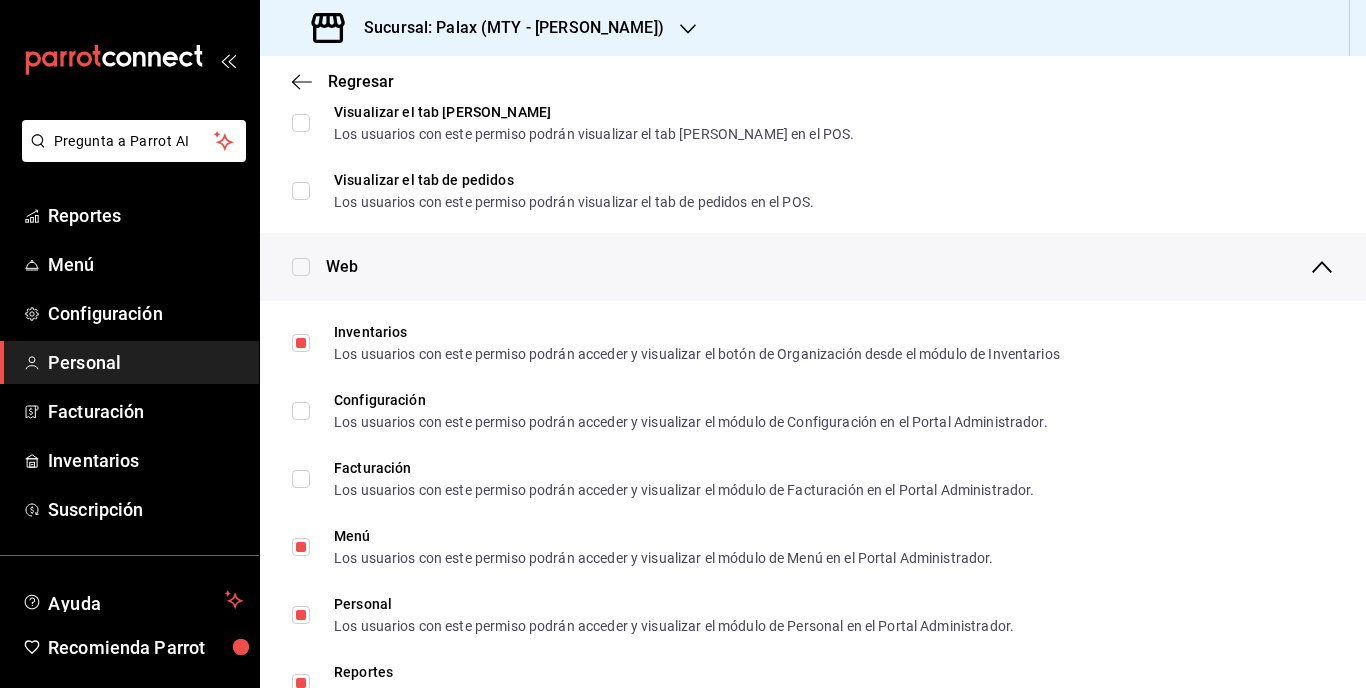scroll, scrollTop: 800, scrollLeft: 0, axis: vertical 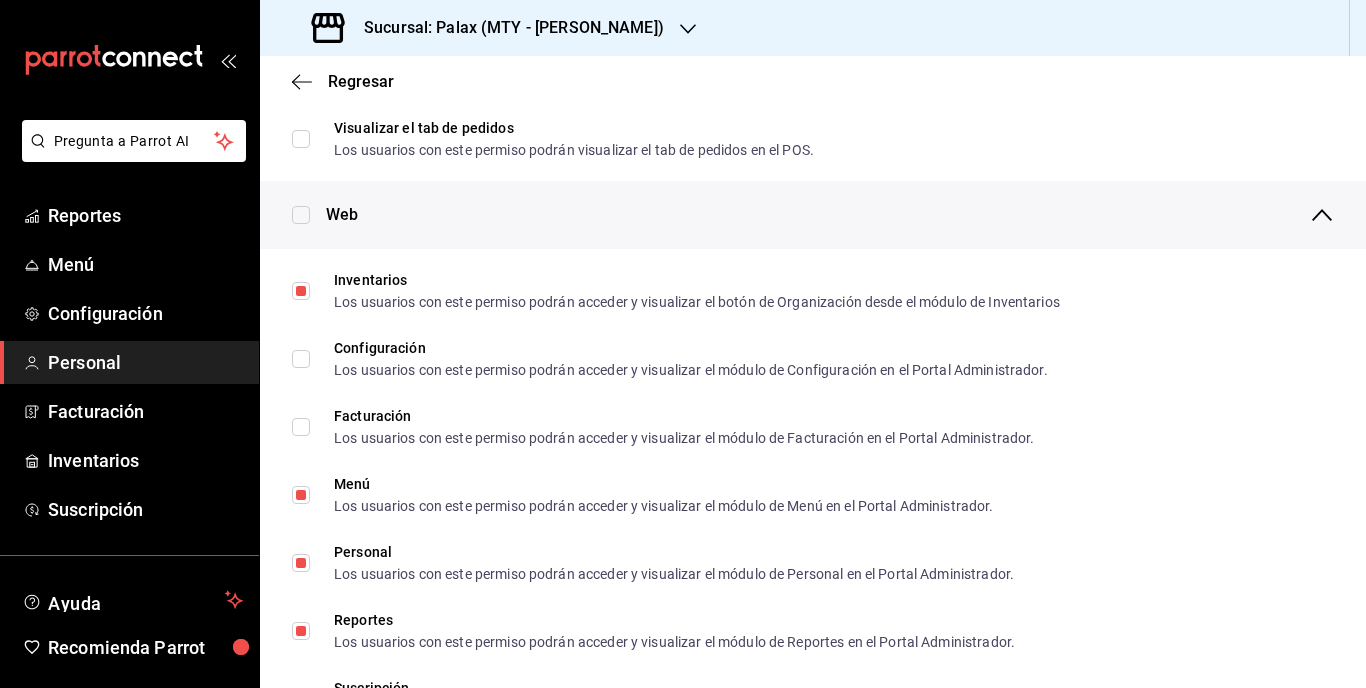 click at bounding box center [301, 215] 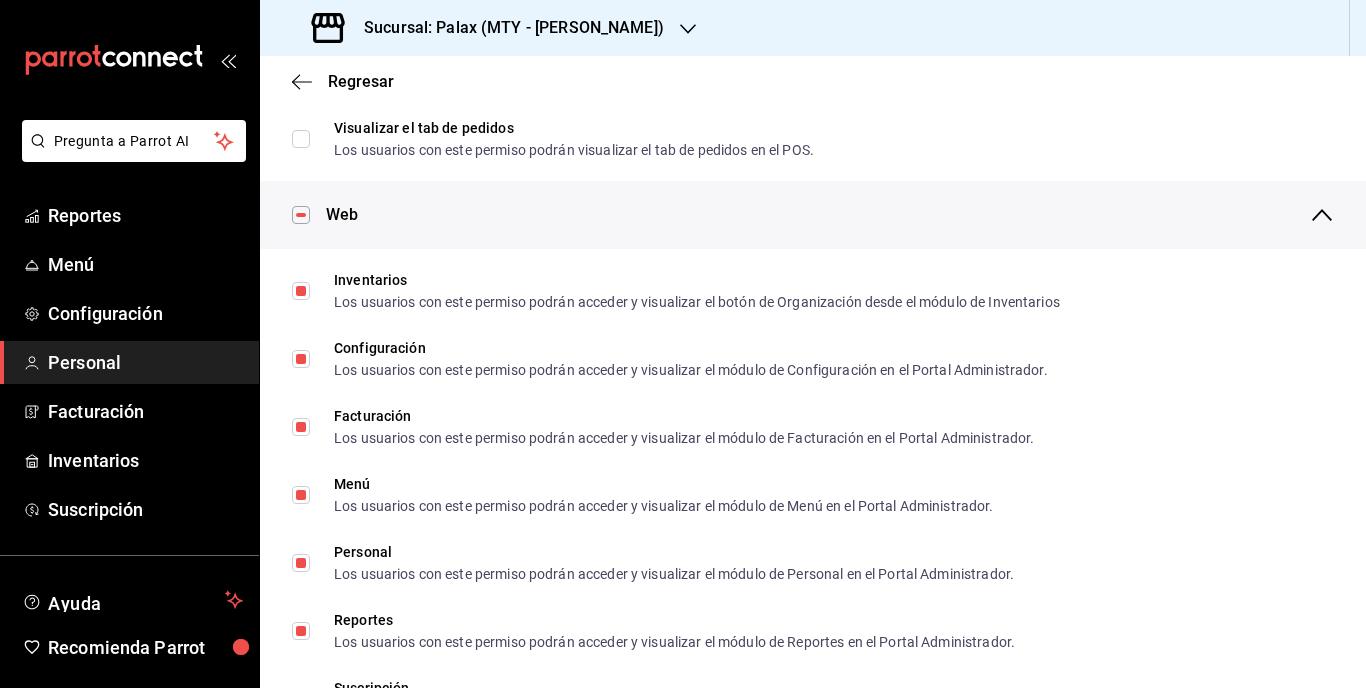 click at bounding box center (301, 215) 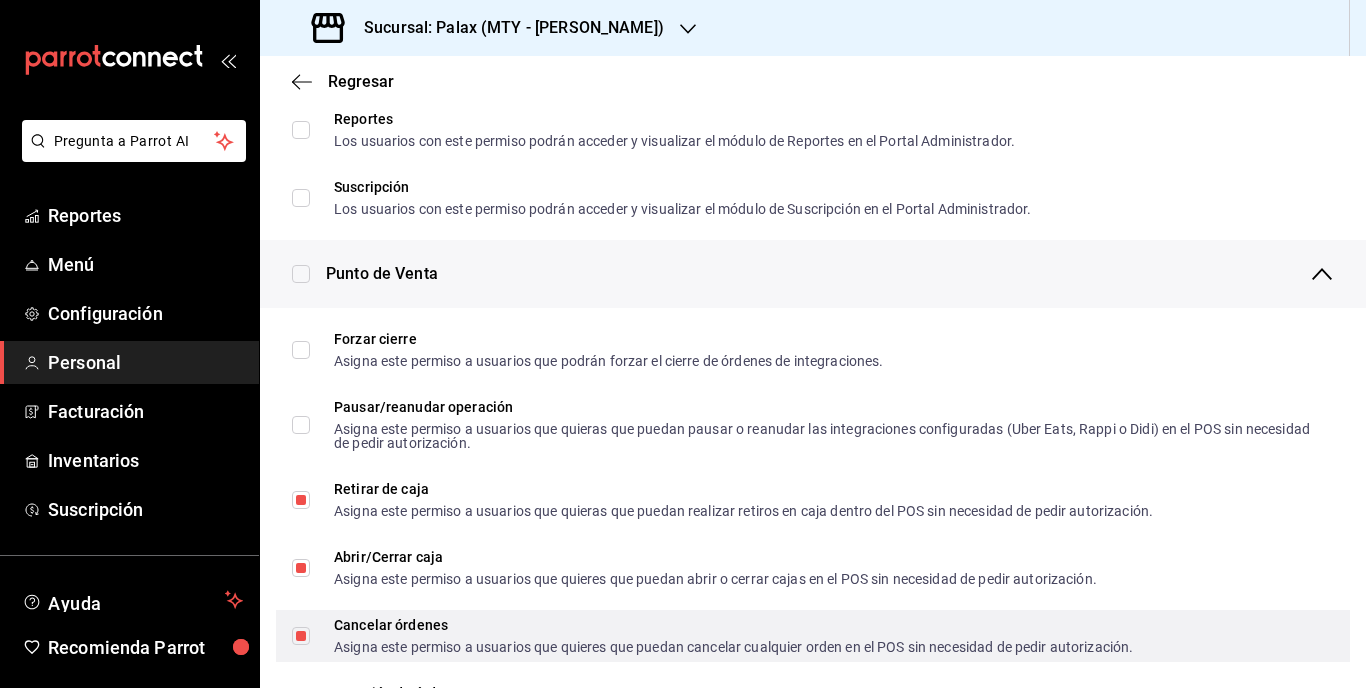 scroll, scrollTop: 1300, scrollLeft: 0, axis: vertical 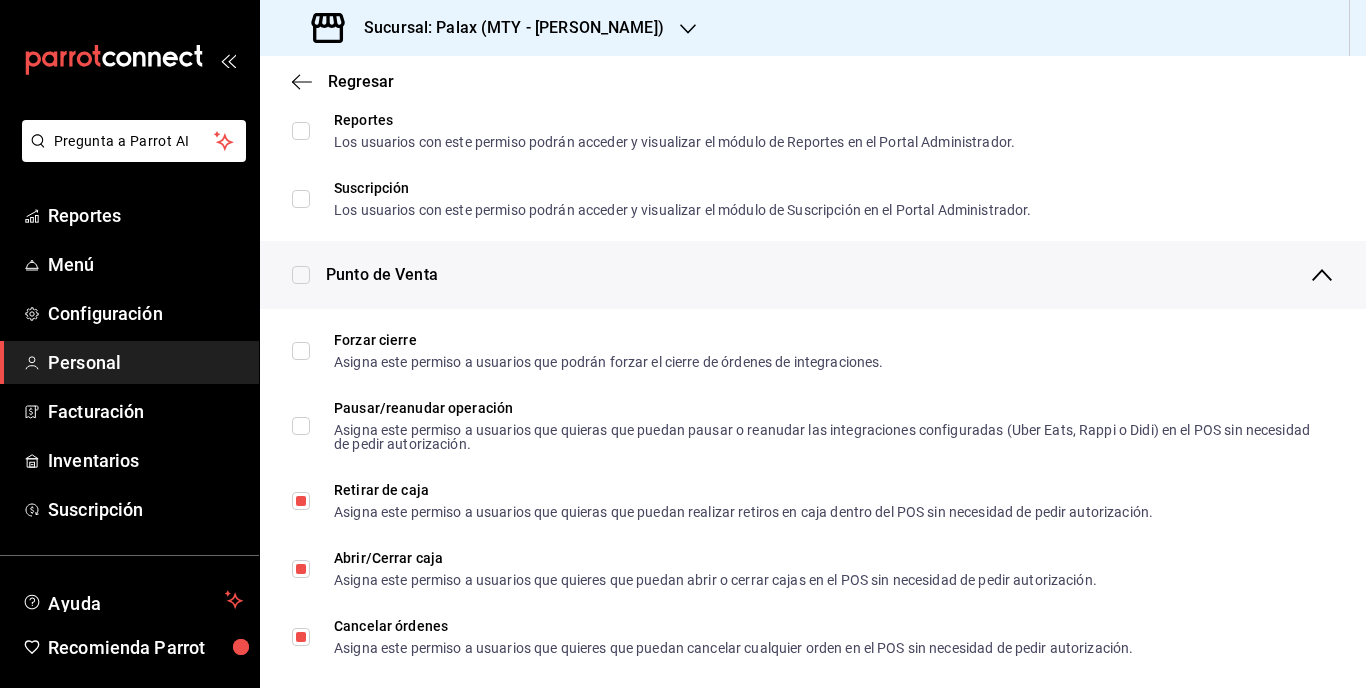 click at bounding box center [301, 275] 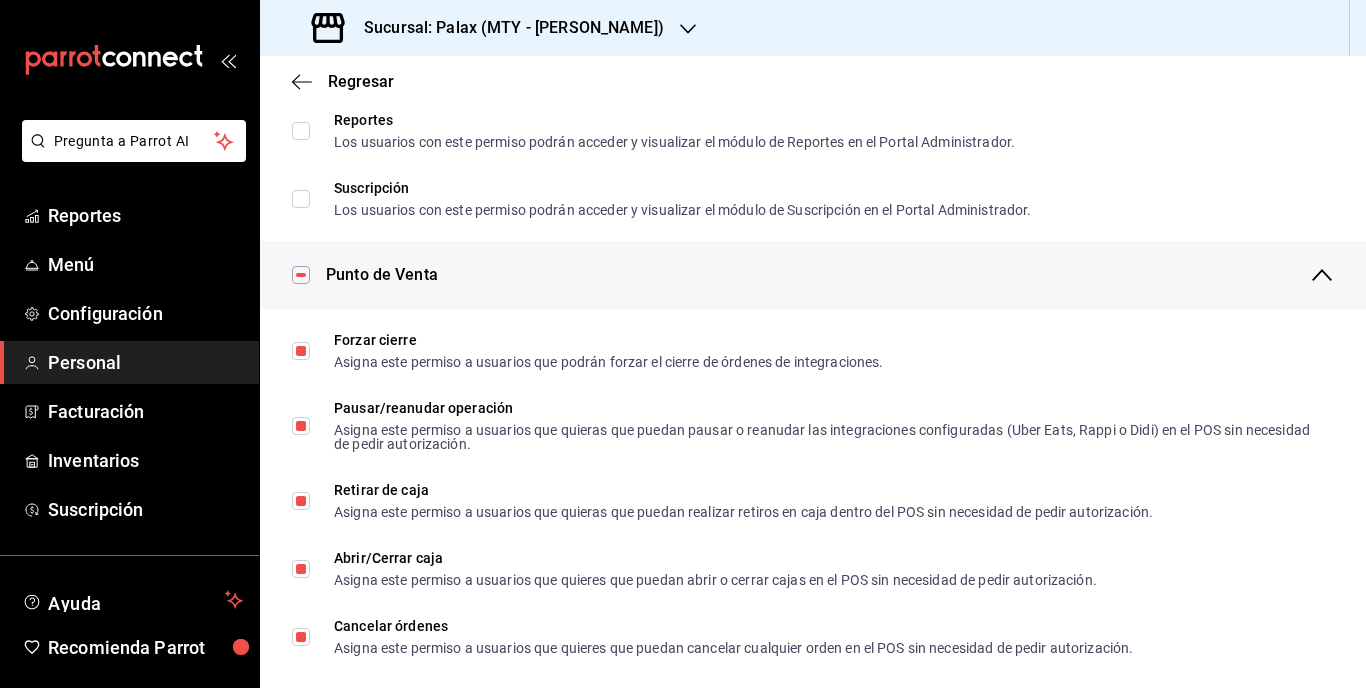 click at bounding box center (301, 275) 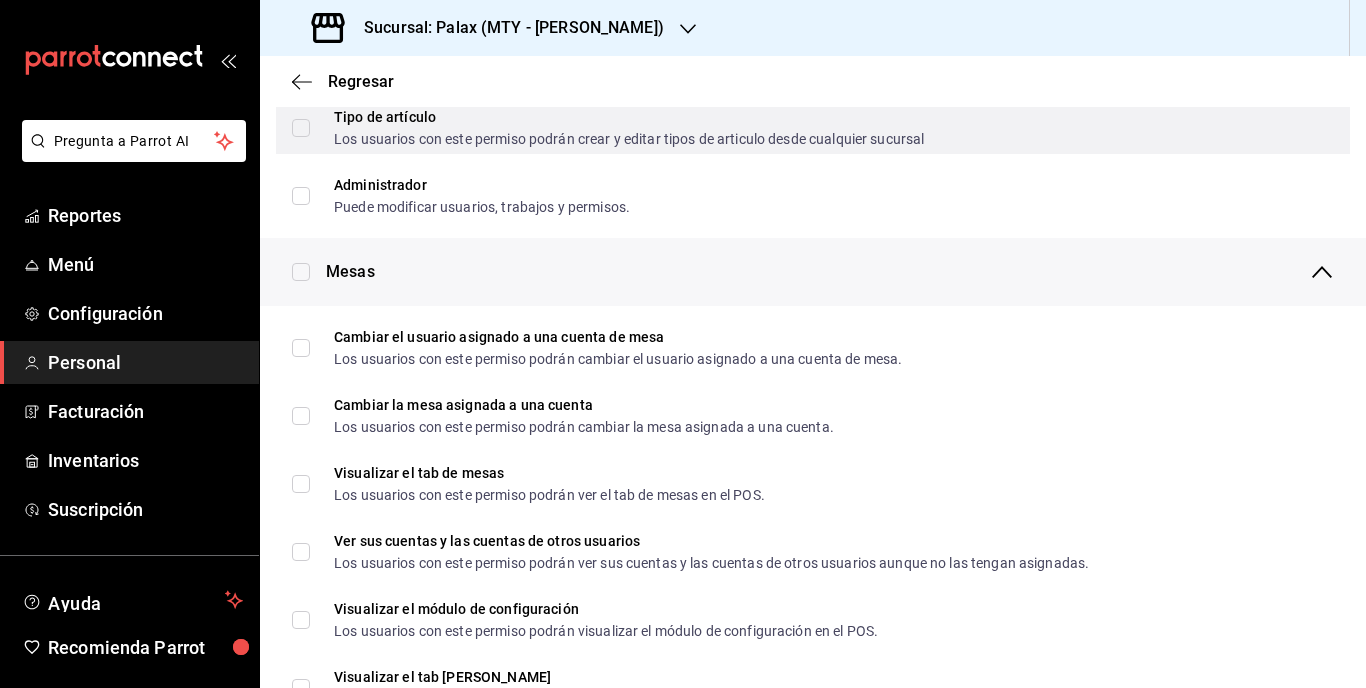 scroll, scrollTop: 0, scrollLeft: 0, axis: both 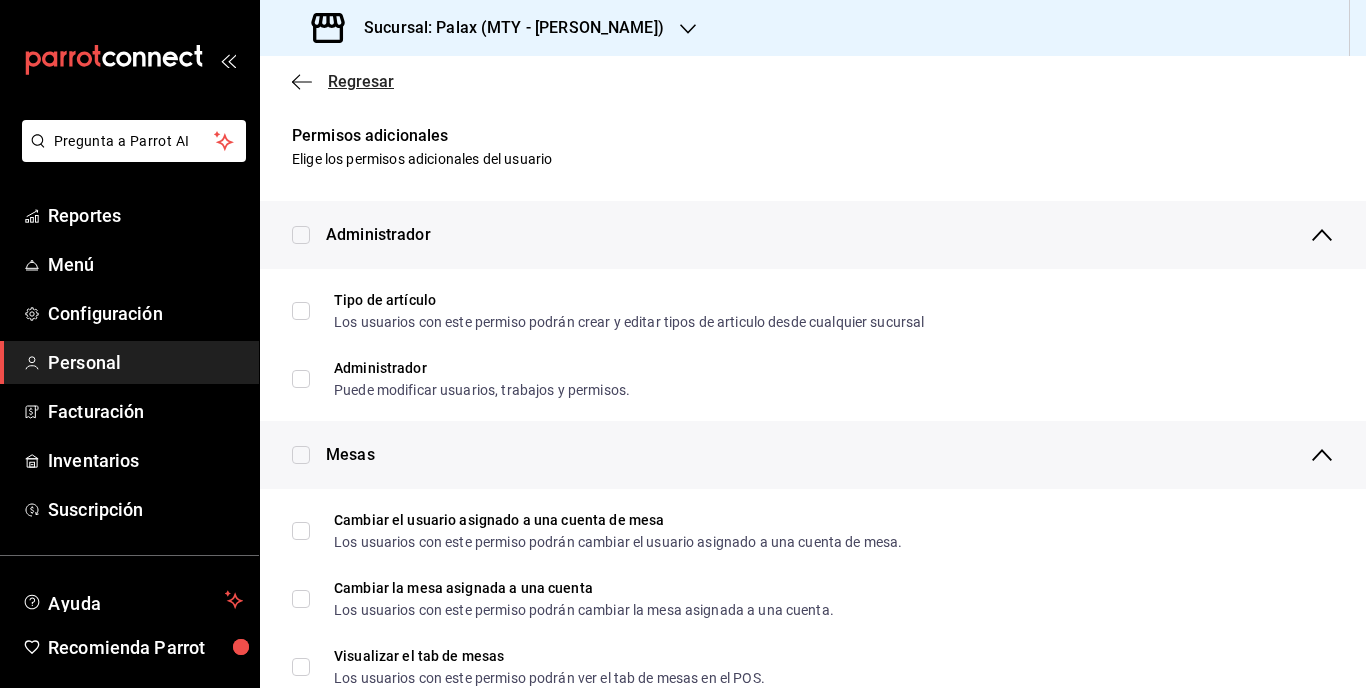 click 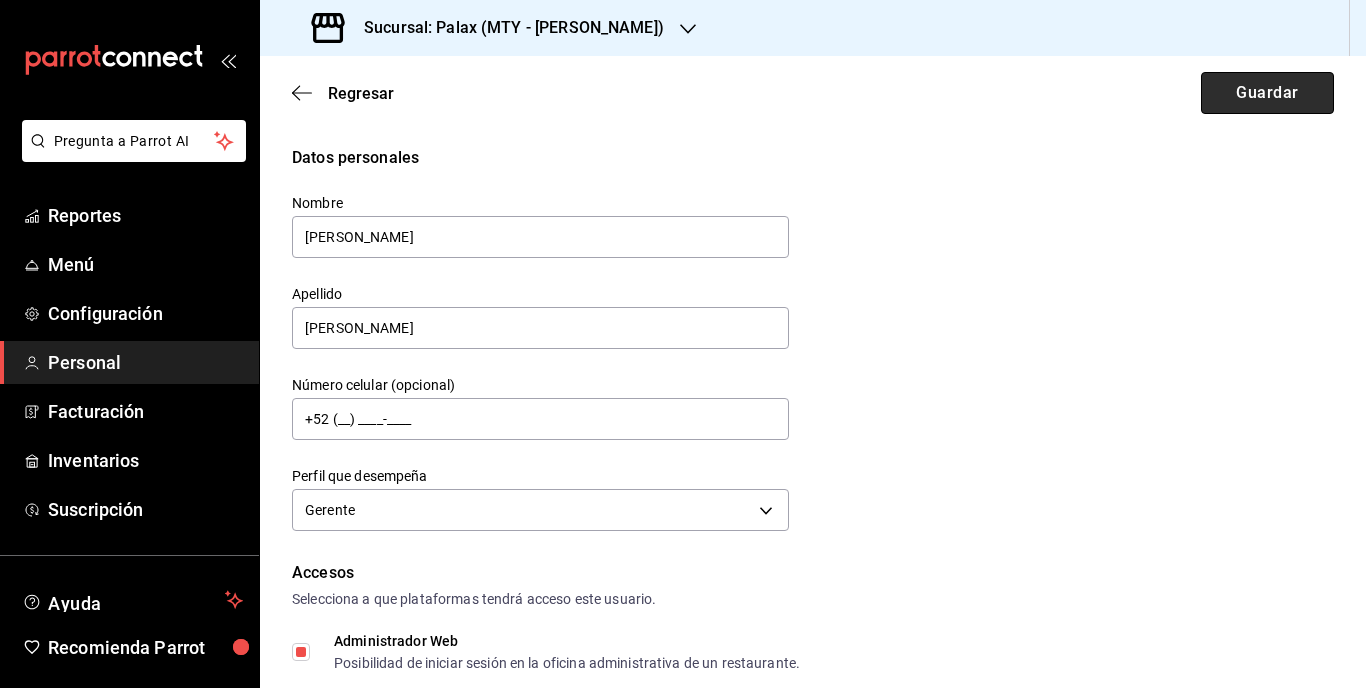 click on "Guardar" at bounding box center (1267, 93) 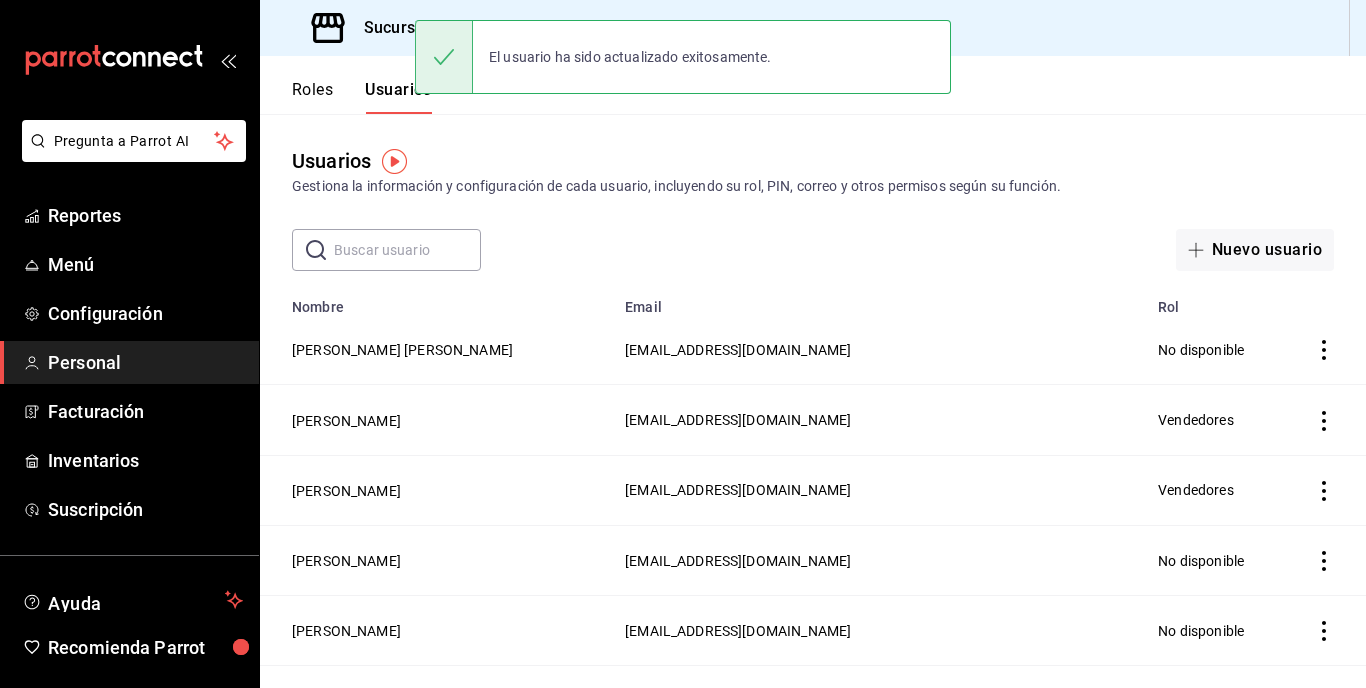 click at bounding box center [407, 250] 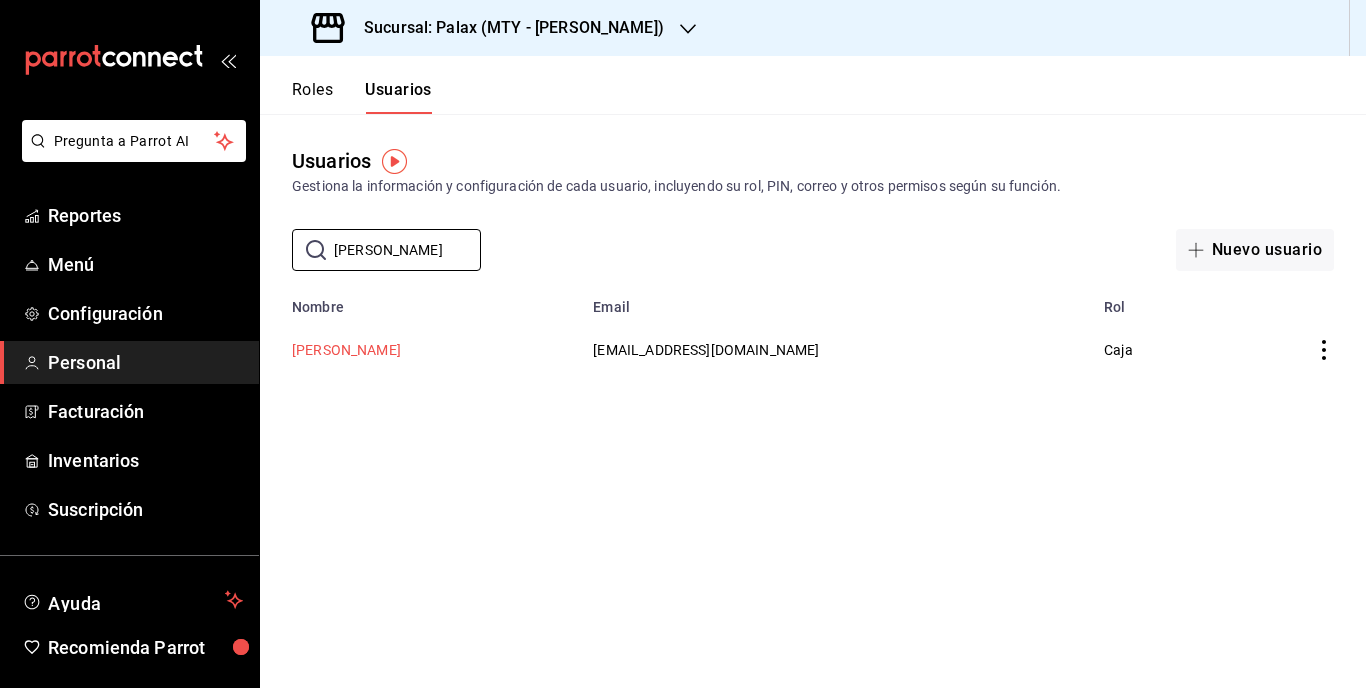type on "ANDRE" 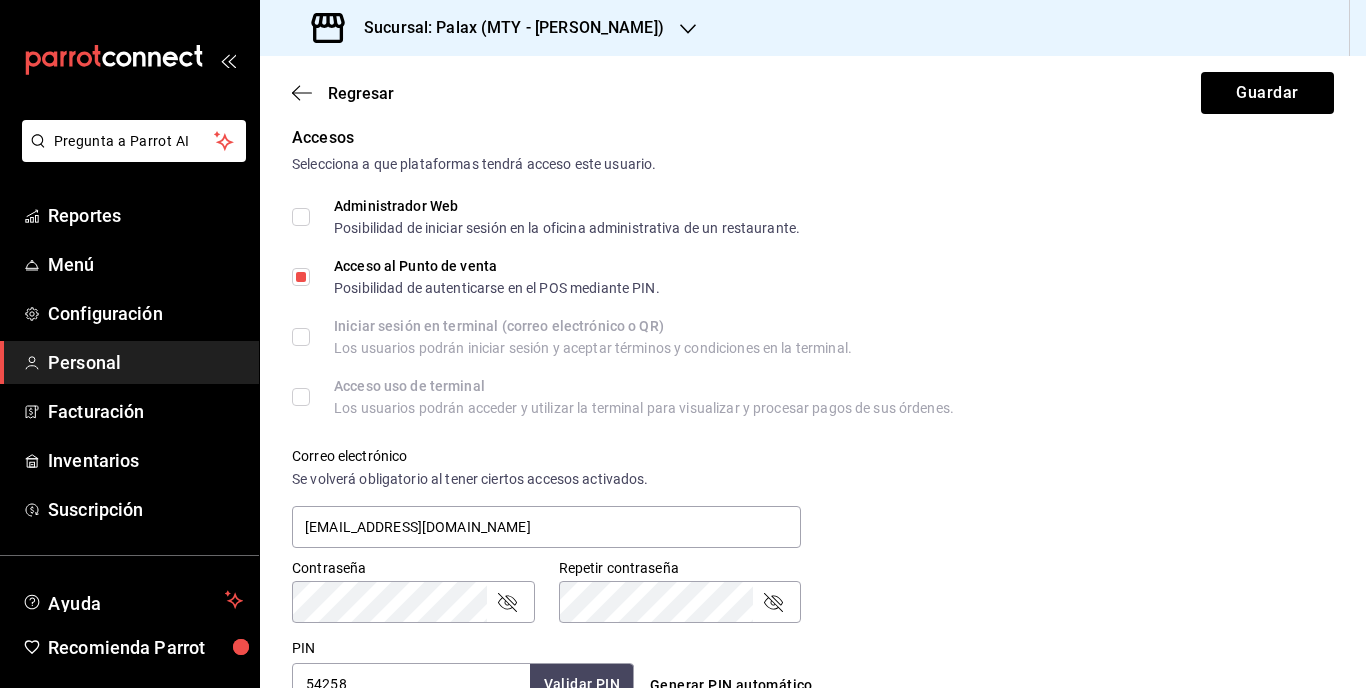 scroll, scrollTop: 400, scrollLeft: 0, axis: vertical 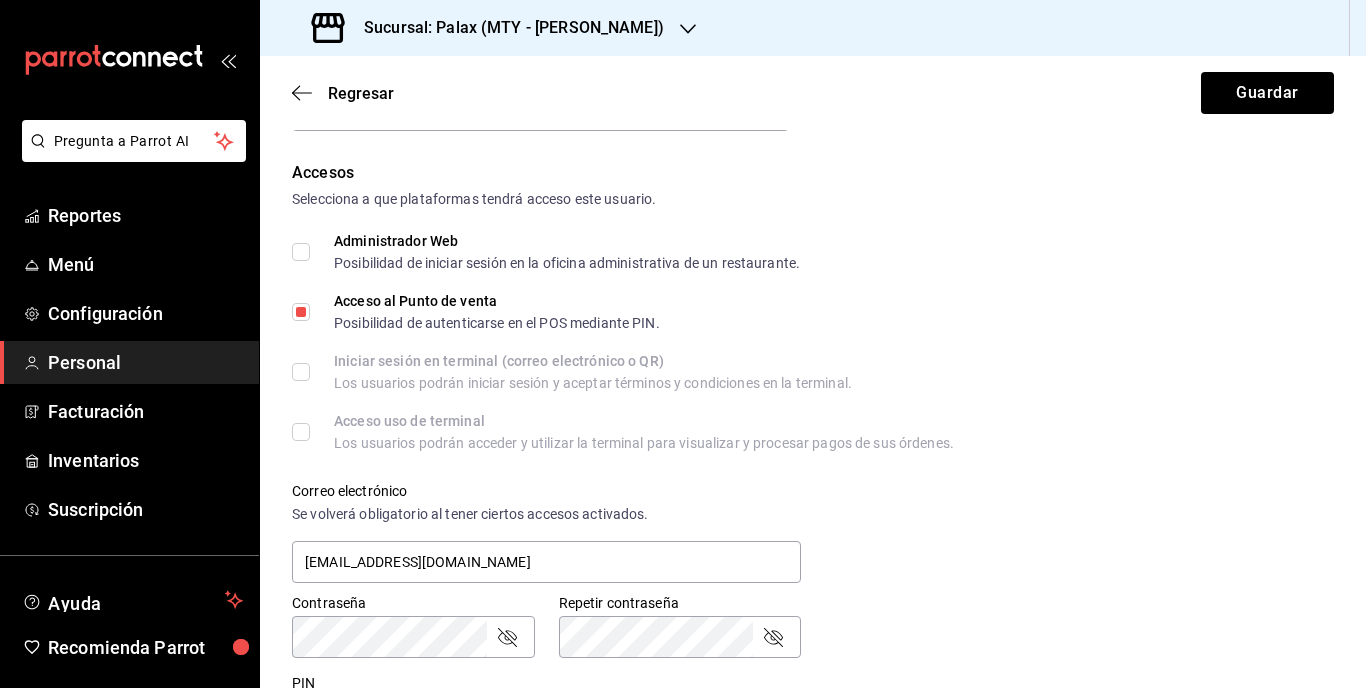 click on "Acceso al Punto de venta Posibilidad de autenticarse en el POS mediante PIN." at bounding box center (301, 312) 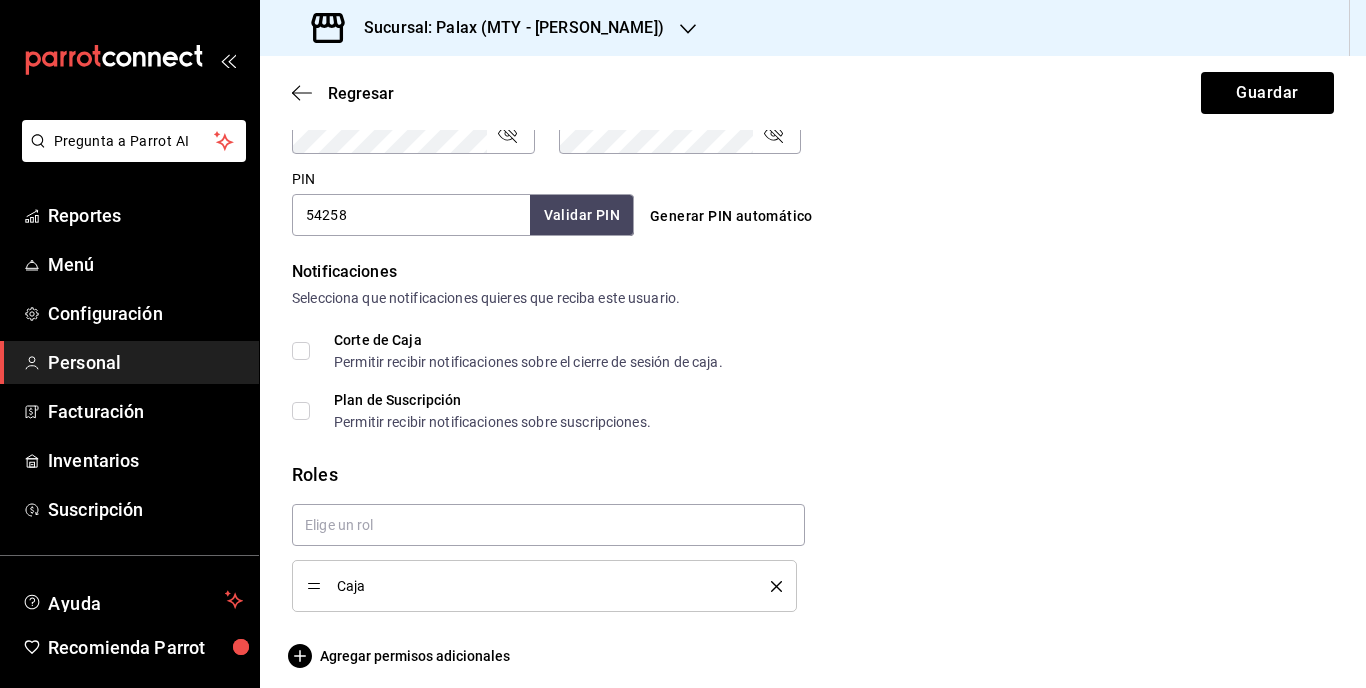 scroll, scrollTop: 916, scrollLeft: 0, axis: vertical 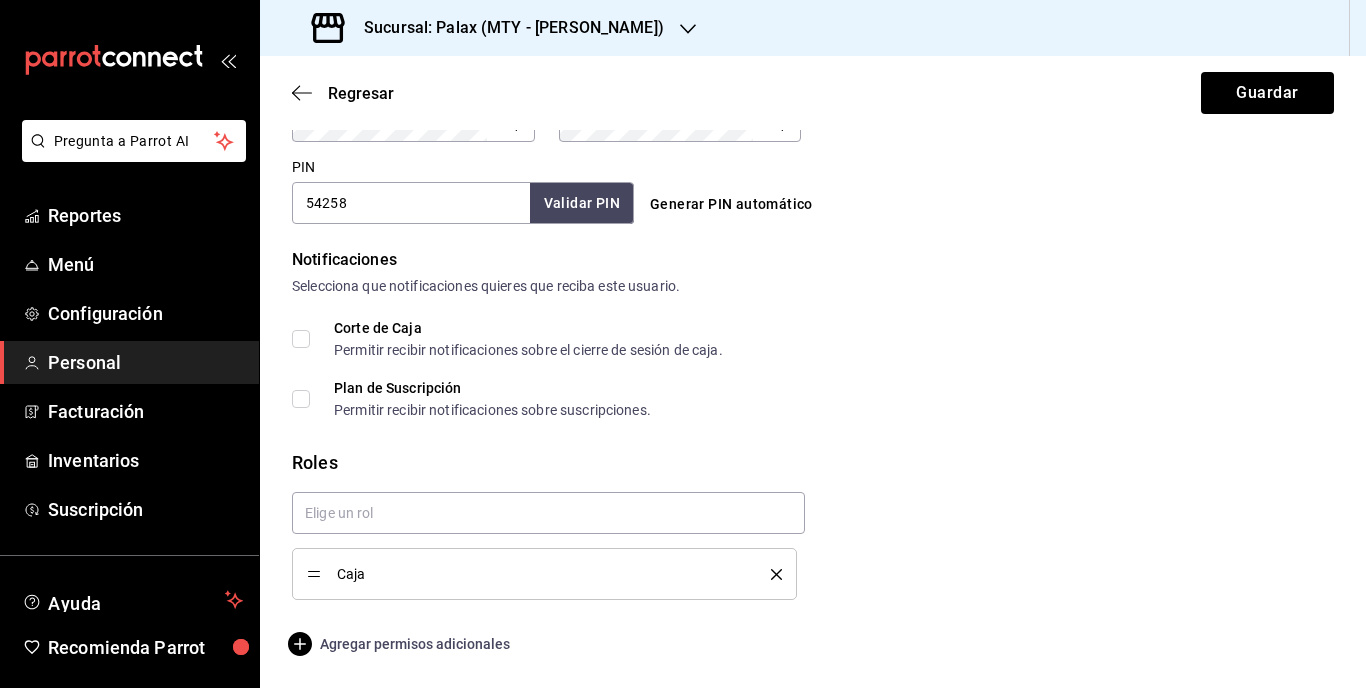 click 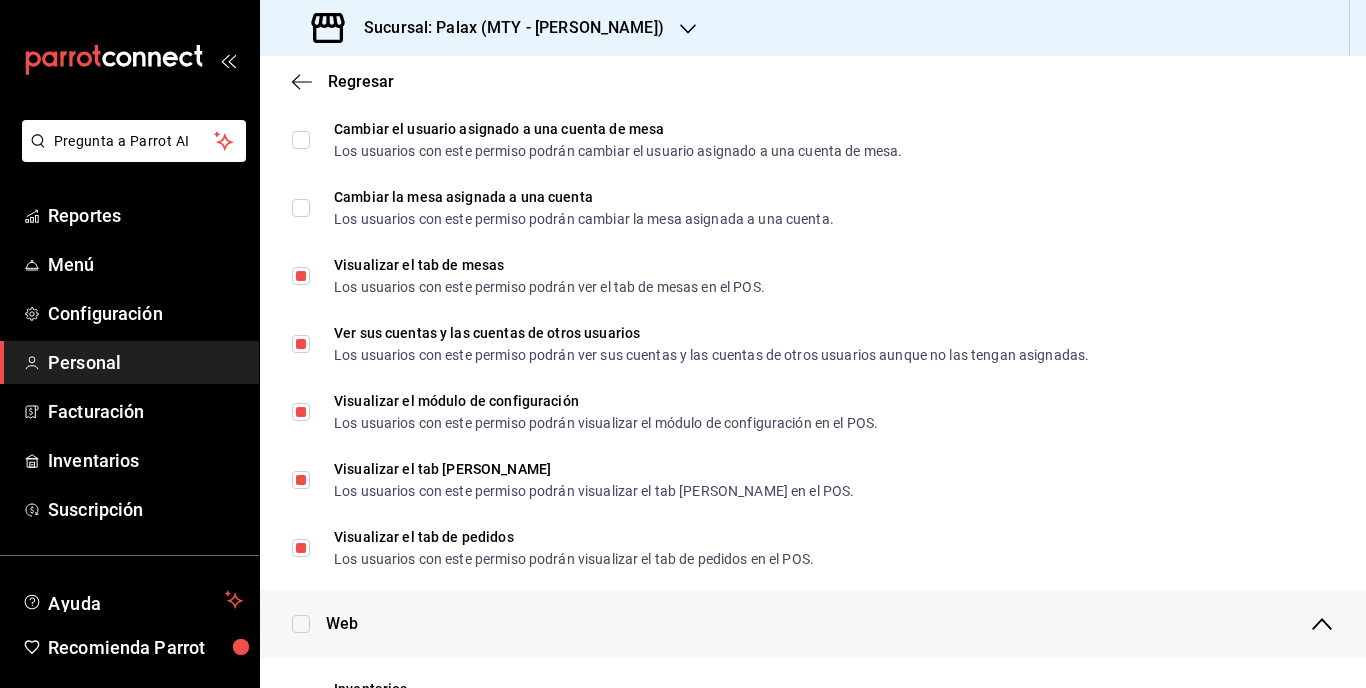 scroll, scrollTop: 200, scrollLeft: 0, axis: vertical 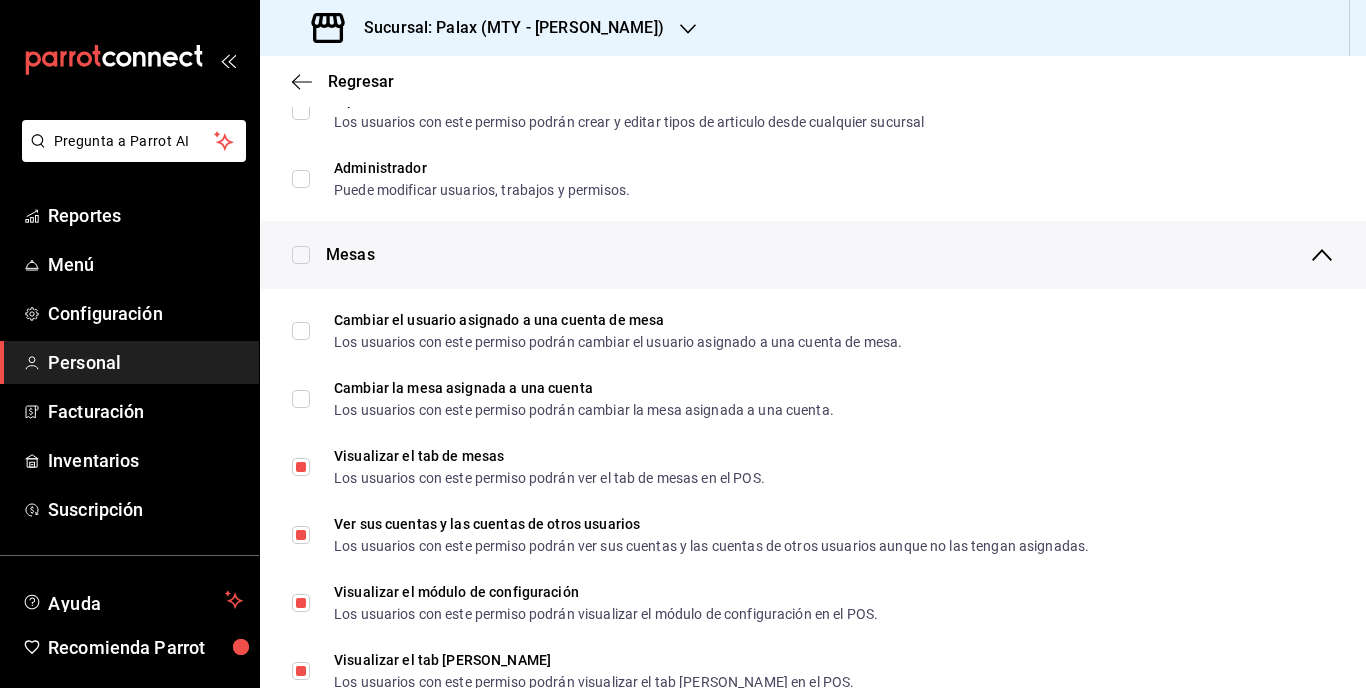 click at bounding box center [301, 255] 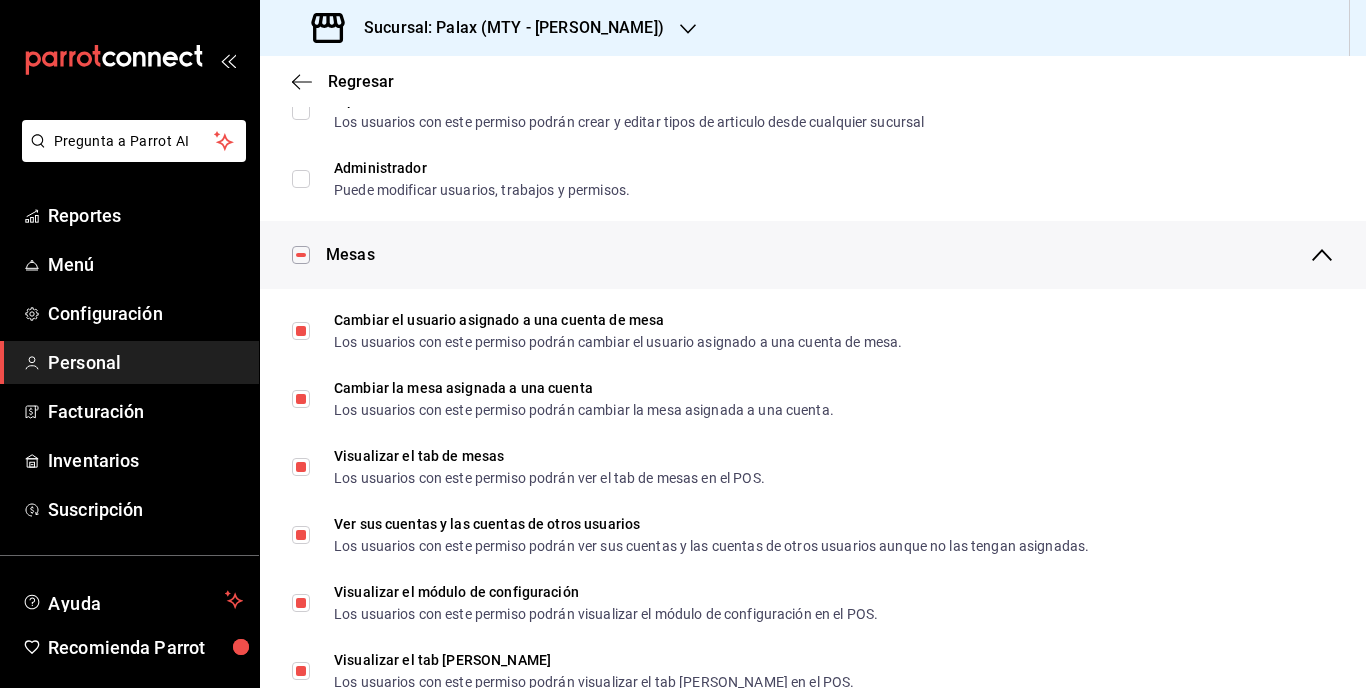 click at bounding box center [301, 255] 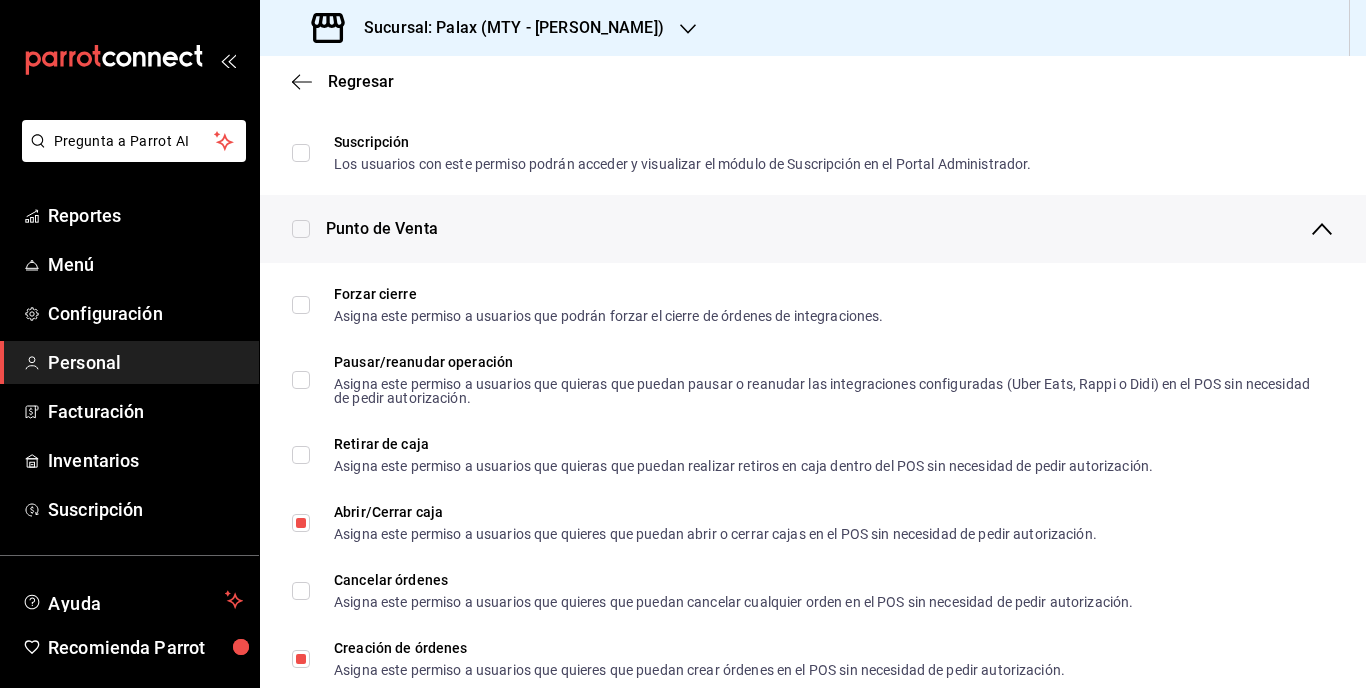 scroll, scrollTop: 1400, scrollLeft: 0, axis: vertical 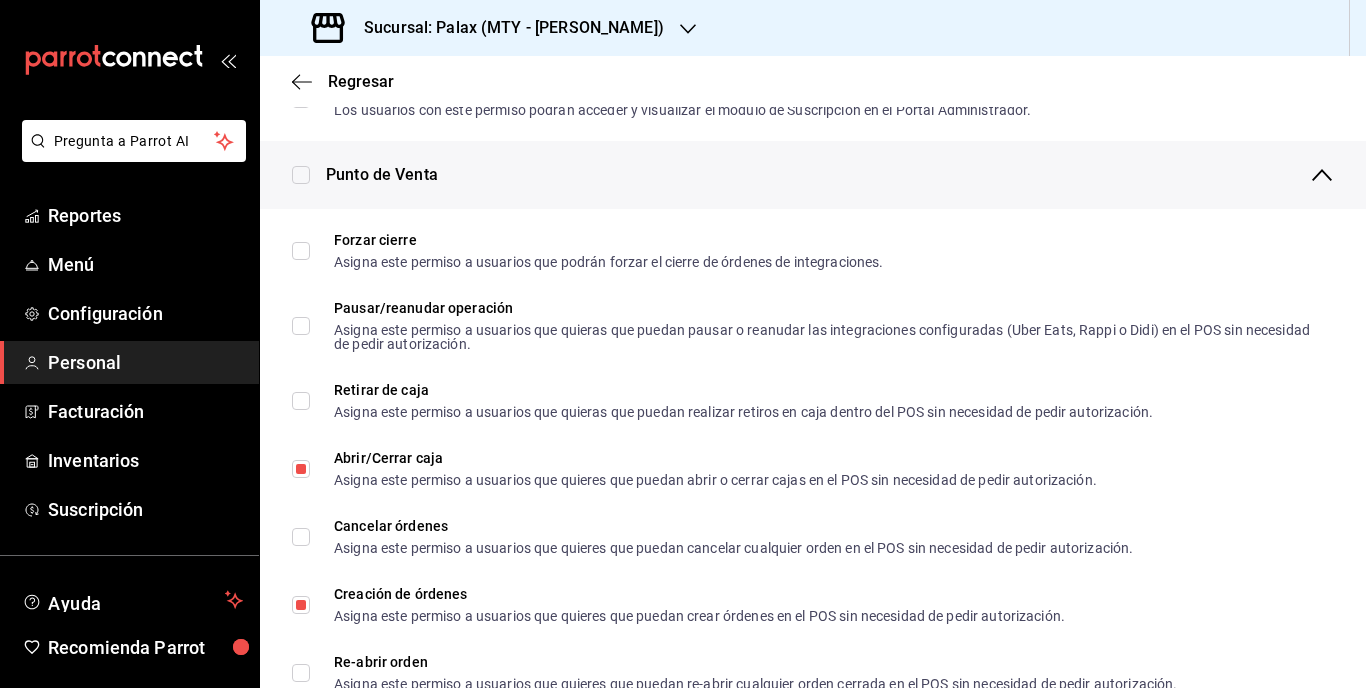 click at bounding box center [301, 175] 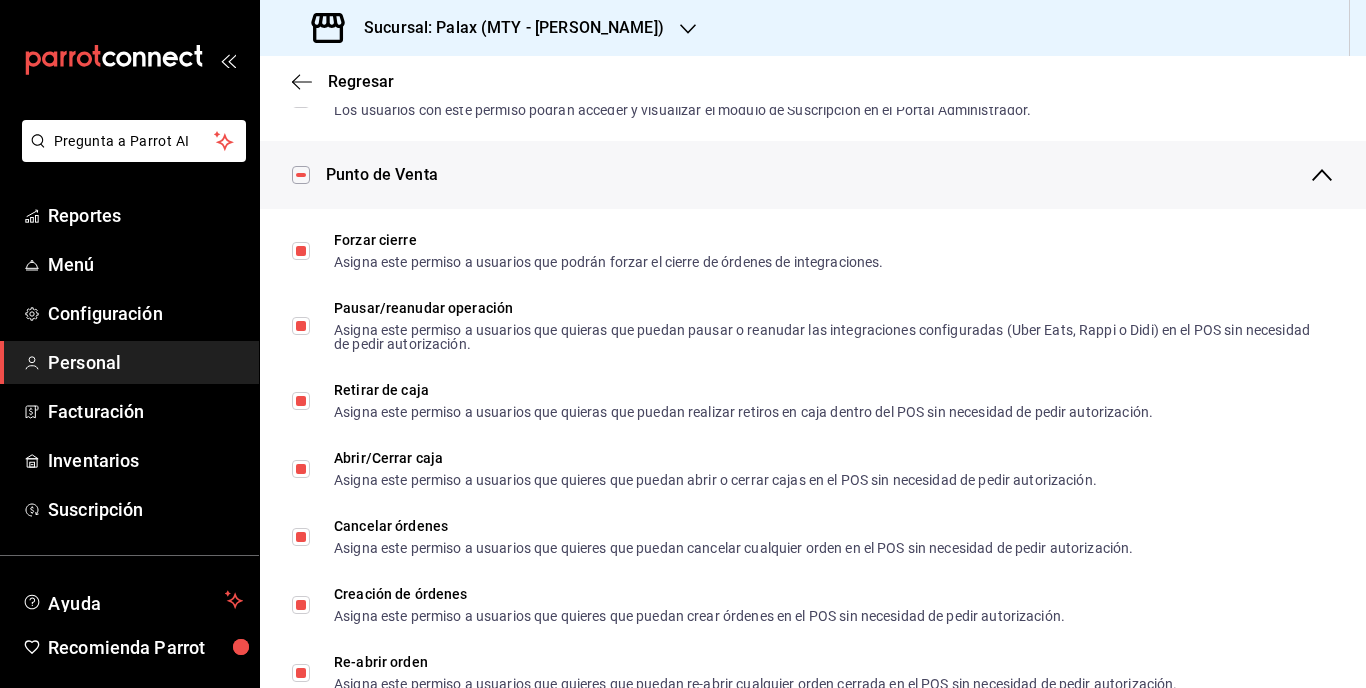 click at bounding box center (301, 175) 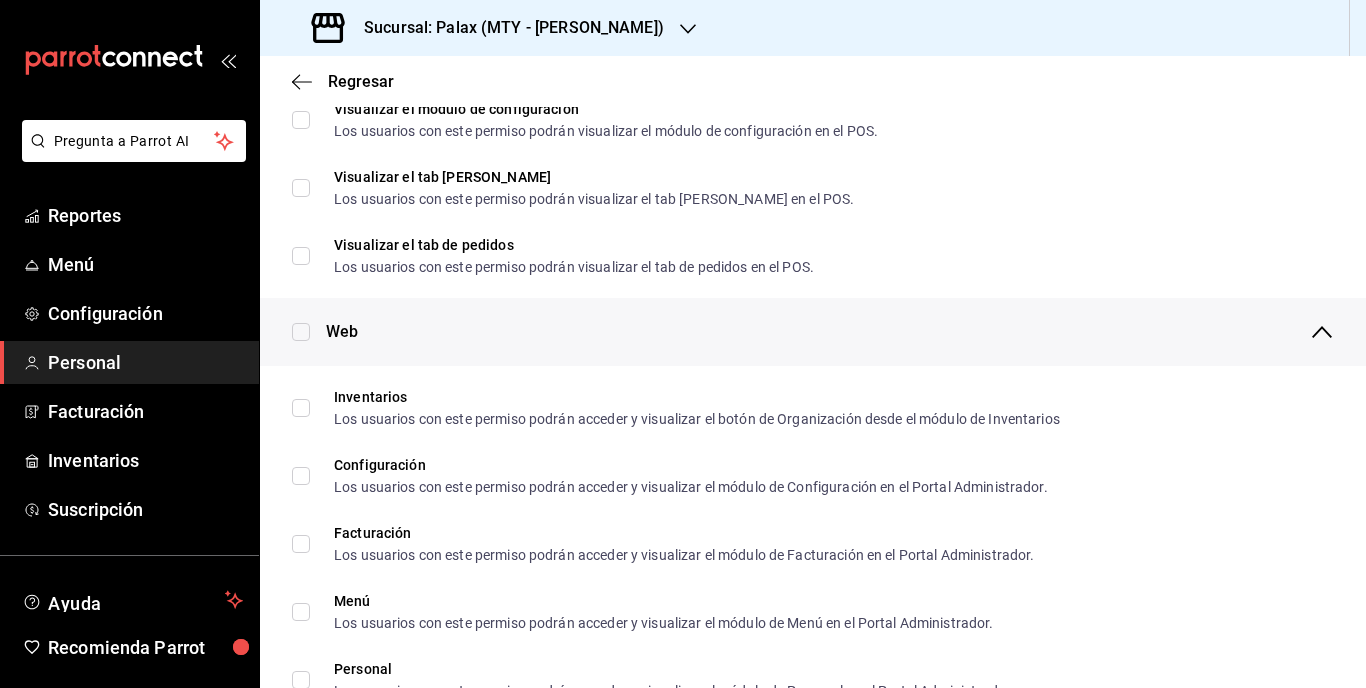 scroll, scrollTop: 0, scrollLeft: 0, axis: both 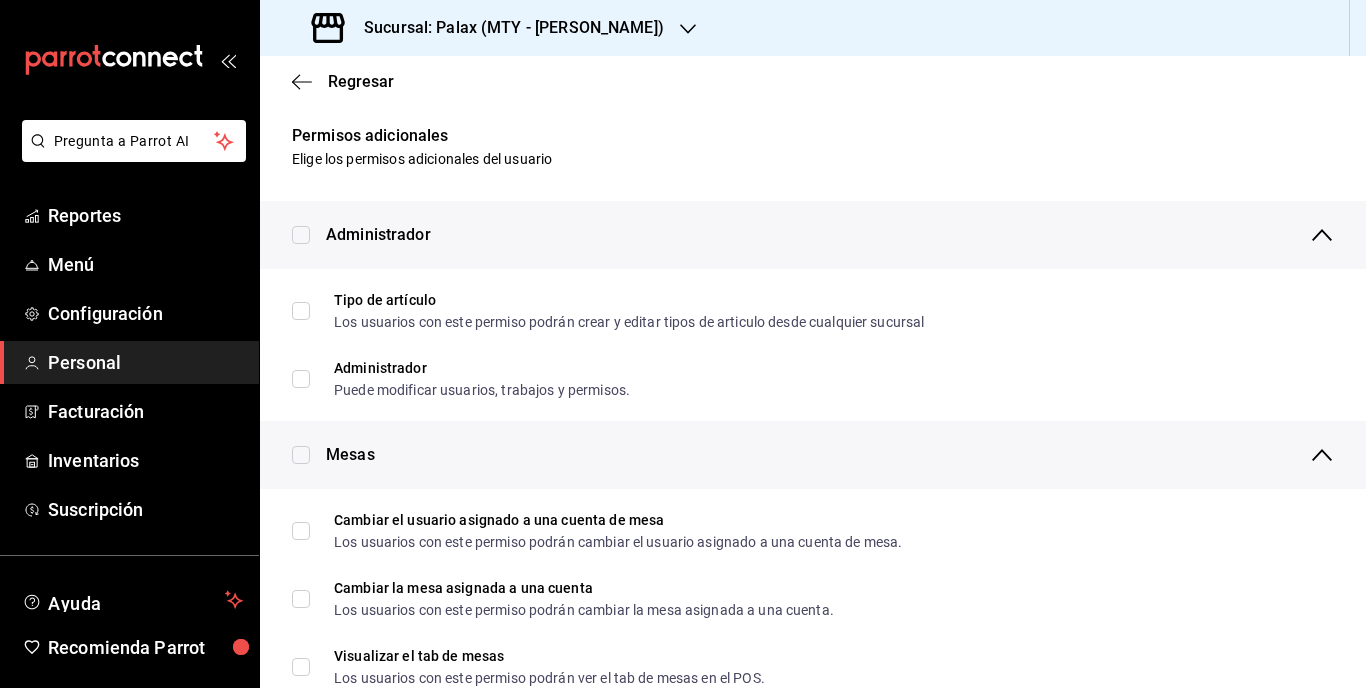 click 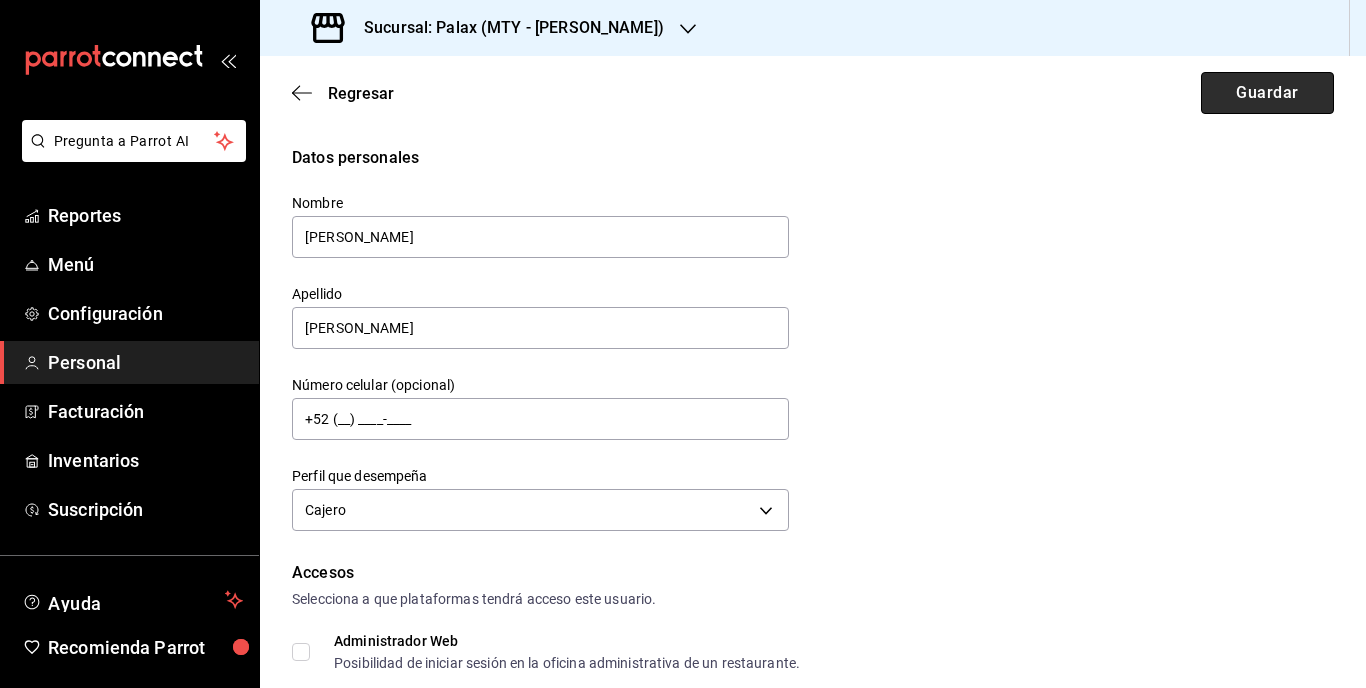 click on "Guardar" at bounding box center (1267, 93) 